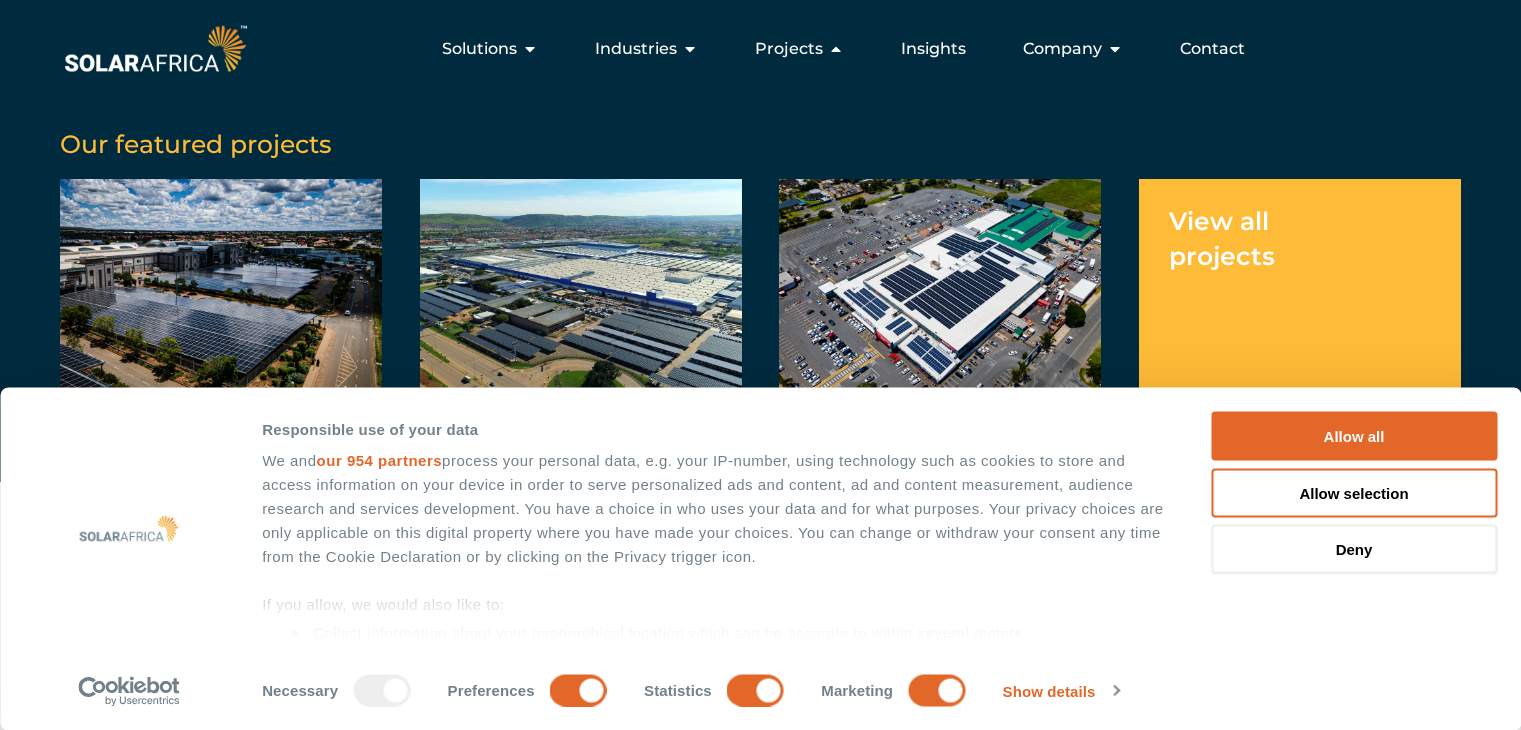 scroll, scrollTop: 0, scrollLeft: 0, axis: both 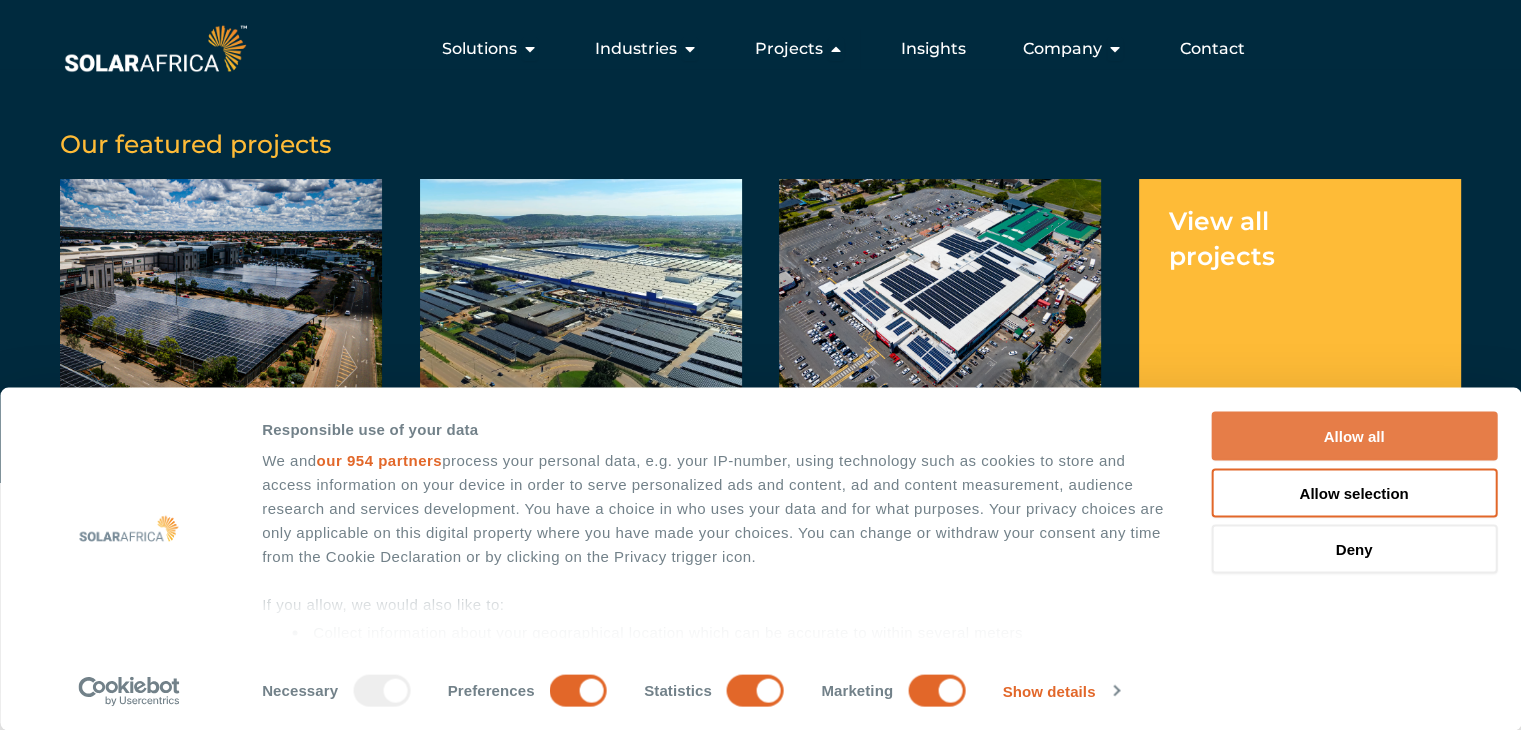 click on "Allow all" at bounding box center (1354, 436) 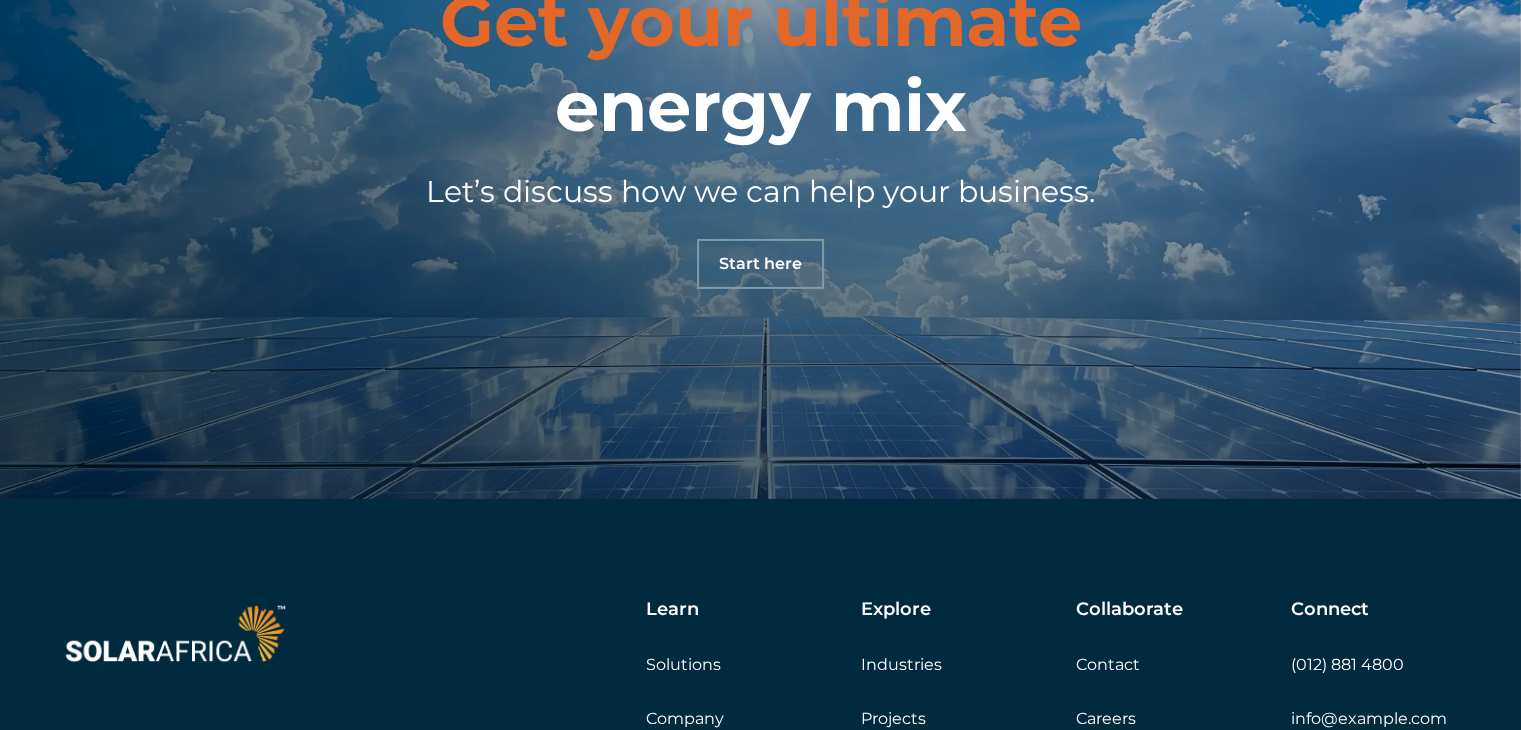 scroll, scrollTop: 6700, scrollLeft: 0, axis: vertical 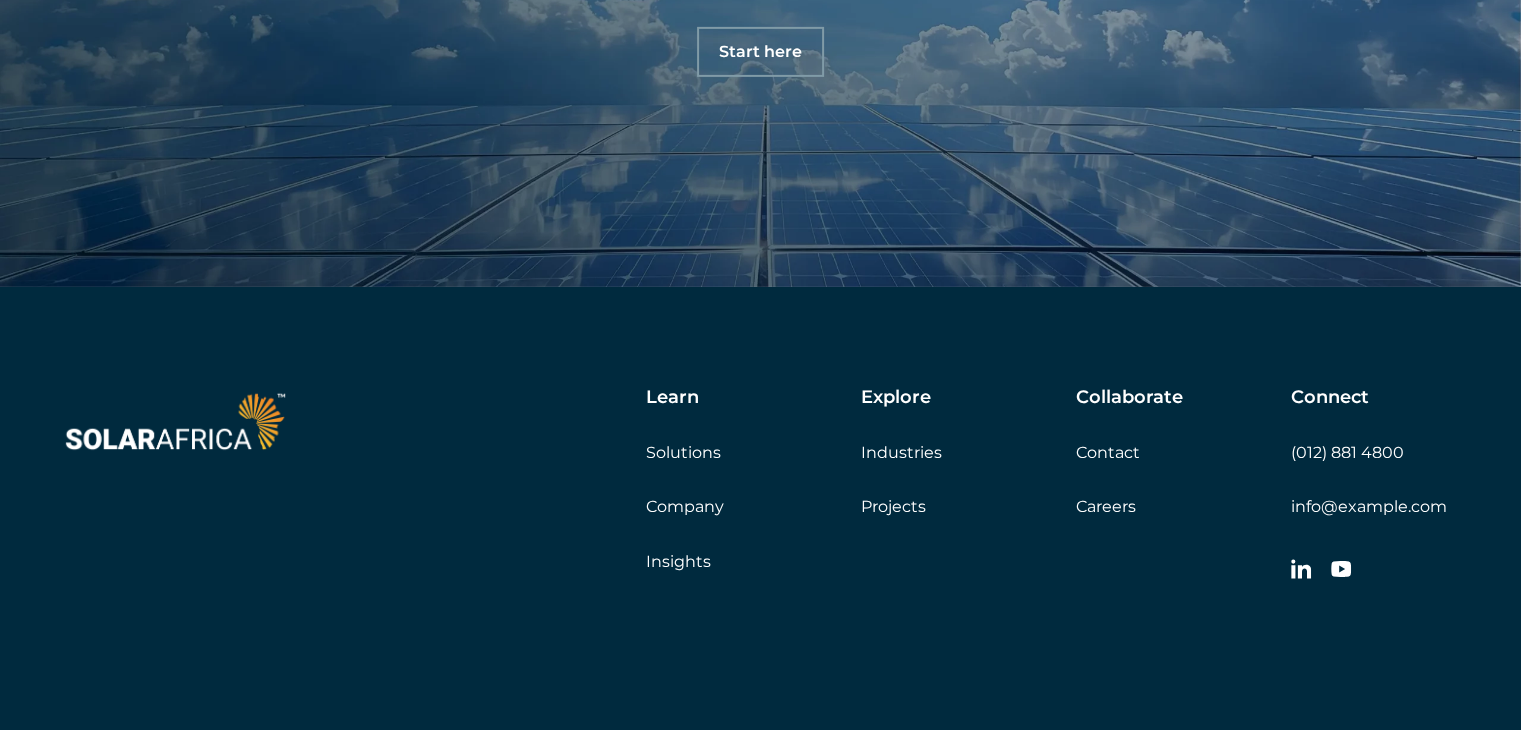 click on "Careers" at bounding box center (1106, 506) 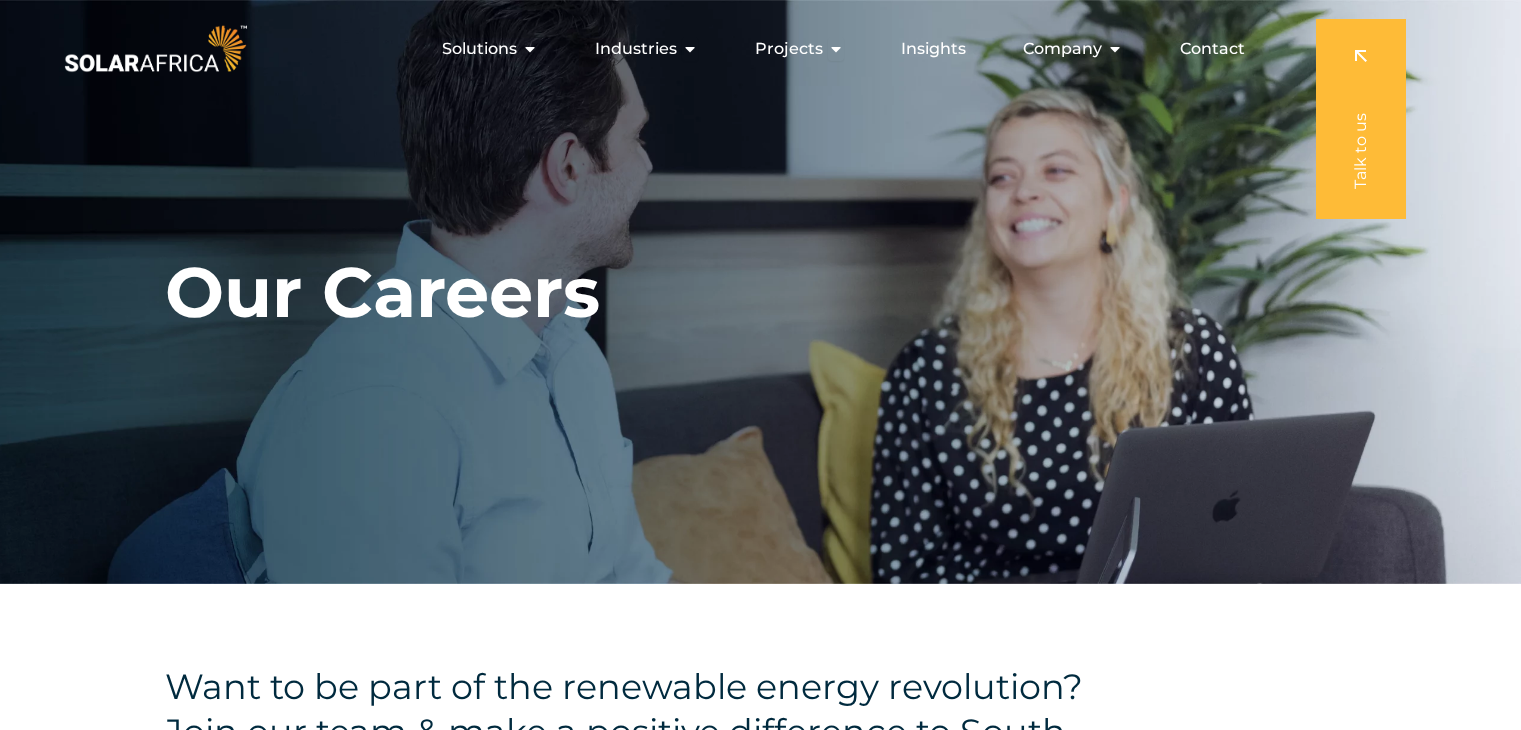 scroll, scrollTop: 0, scrollLeft: 0, axis: both 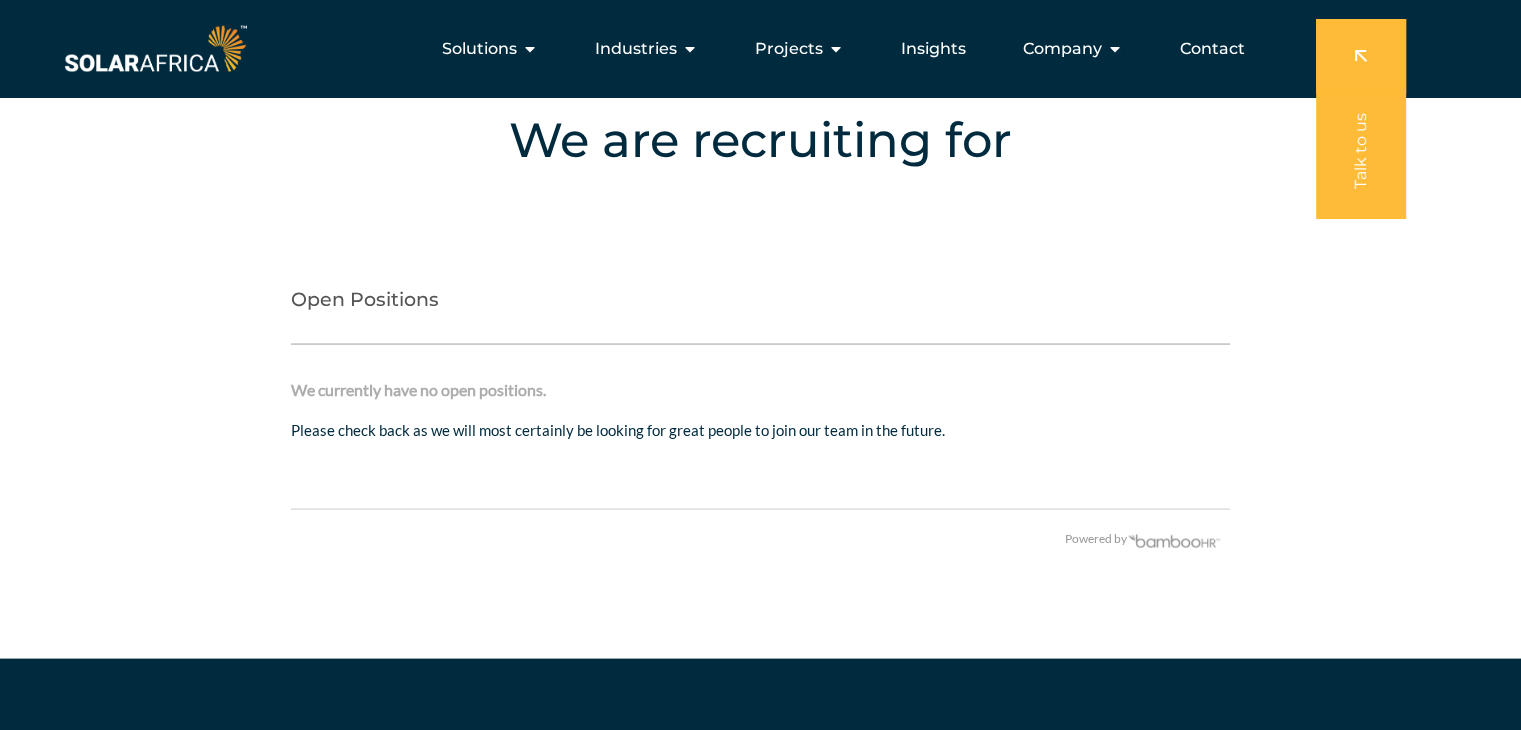drag, startPoint x: 392, startPoint y: 293, endPoint x: 402, endPoint y: 290, distance: 10.440307 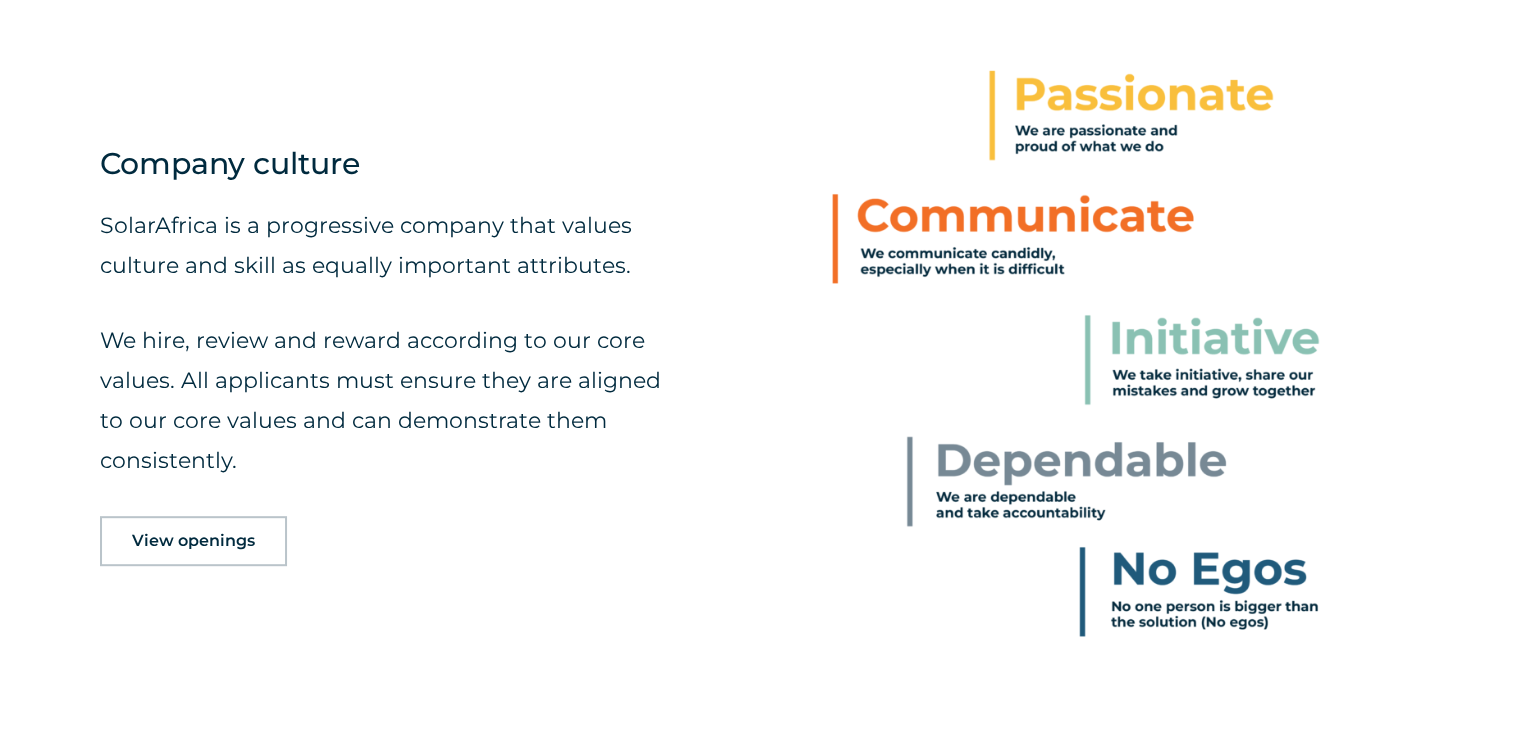 scroll, scrollTop: 922, scrollLeft: 0, axis: vertical 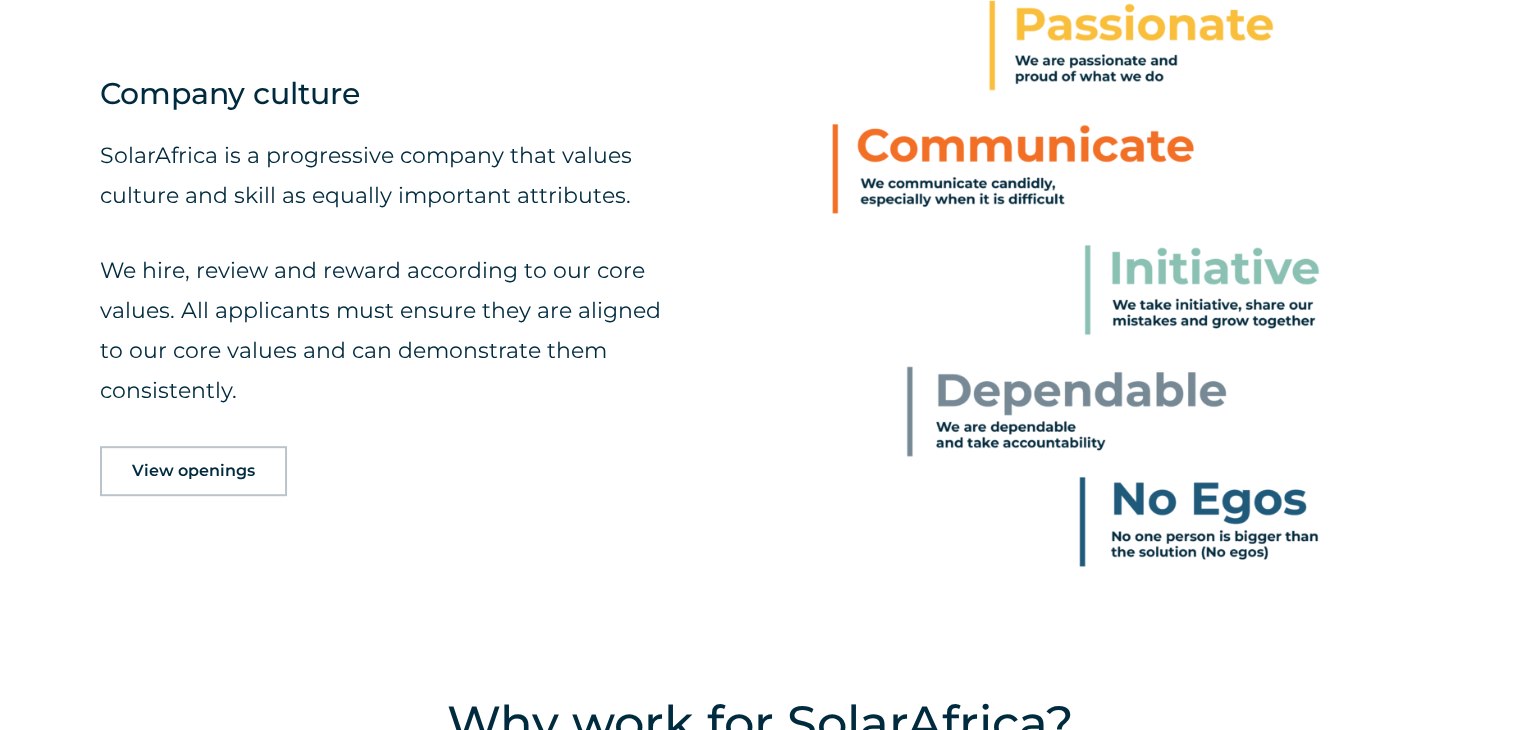 click on "View openings" at bounding box center [193, 471] 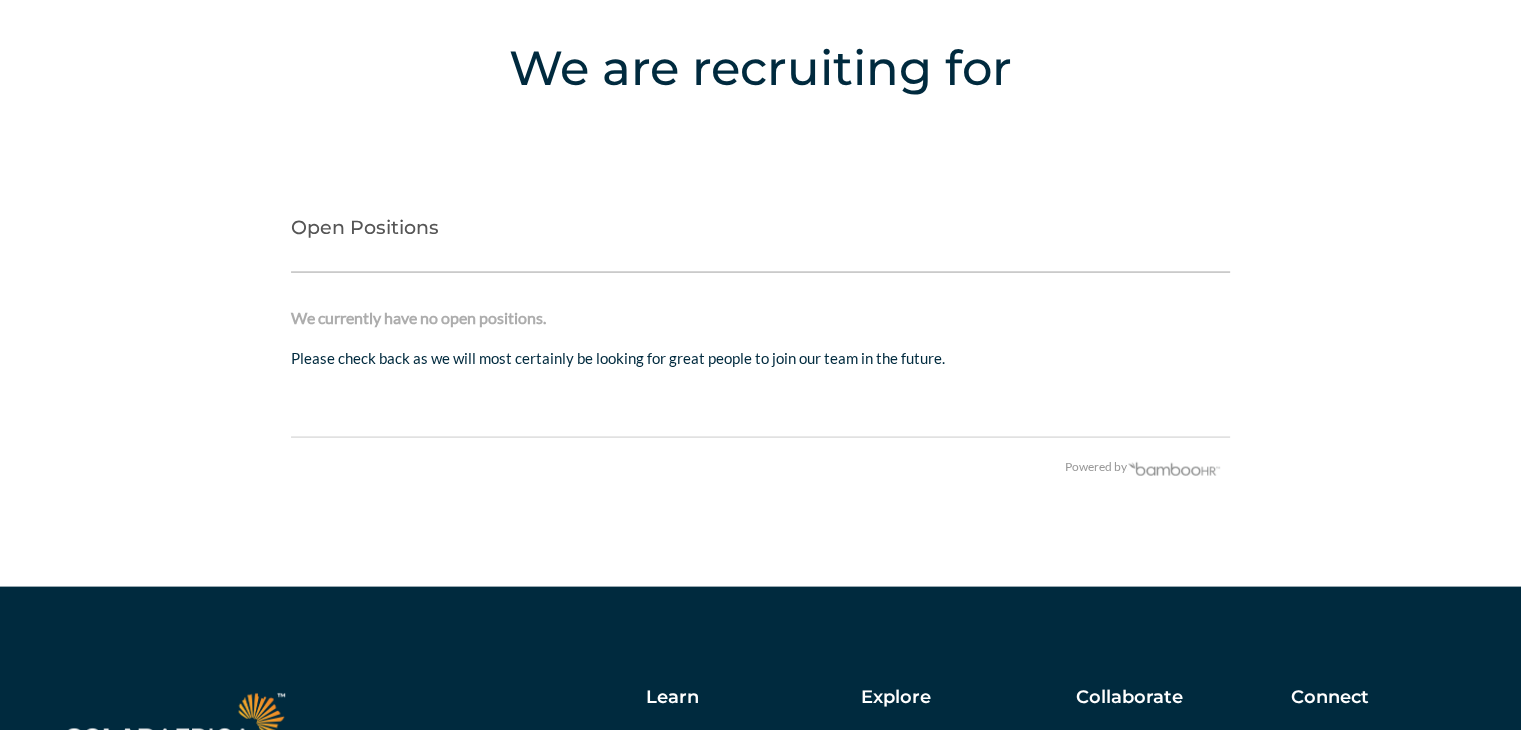 scroll, scrollTop: 3984, scrollLeft: 0, axis: vertical 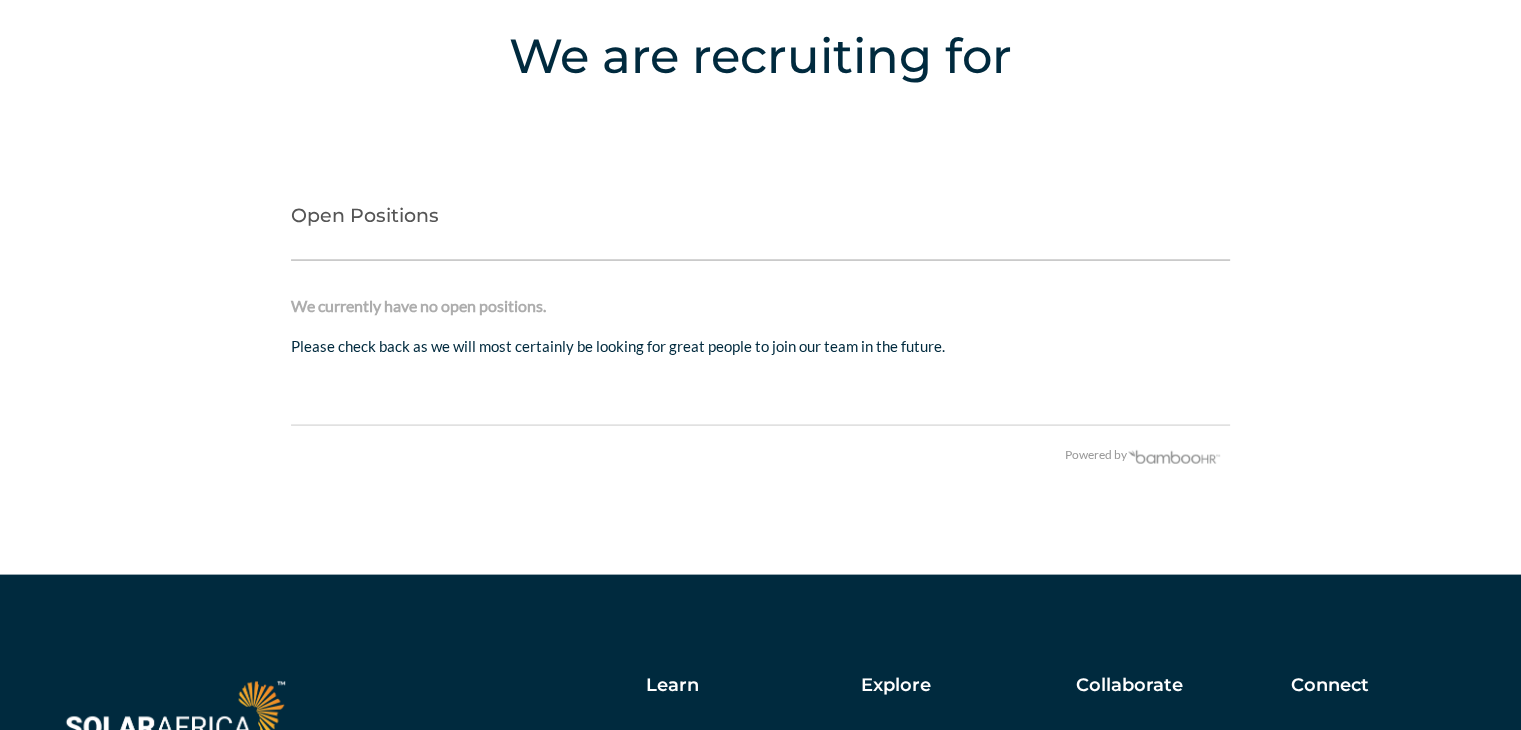 click on "We currently have no open positions.
Please check back as we will most certainly be looking for great people to join our team in the future." at bounding box center (760, 343) 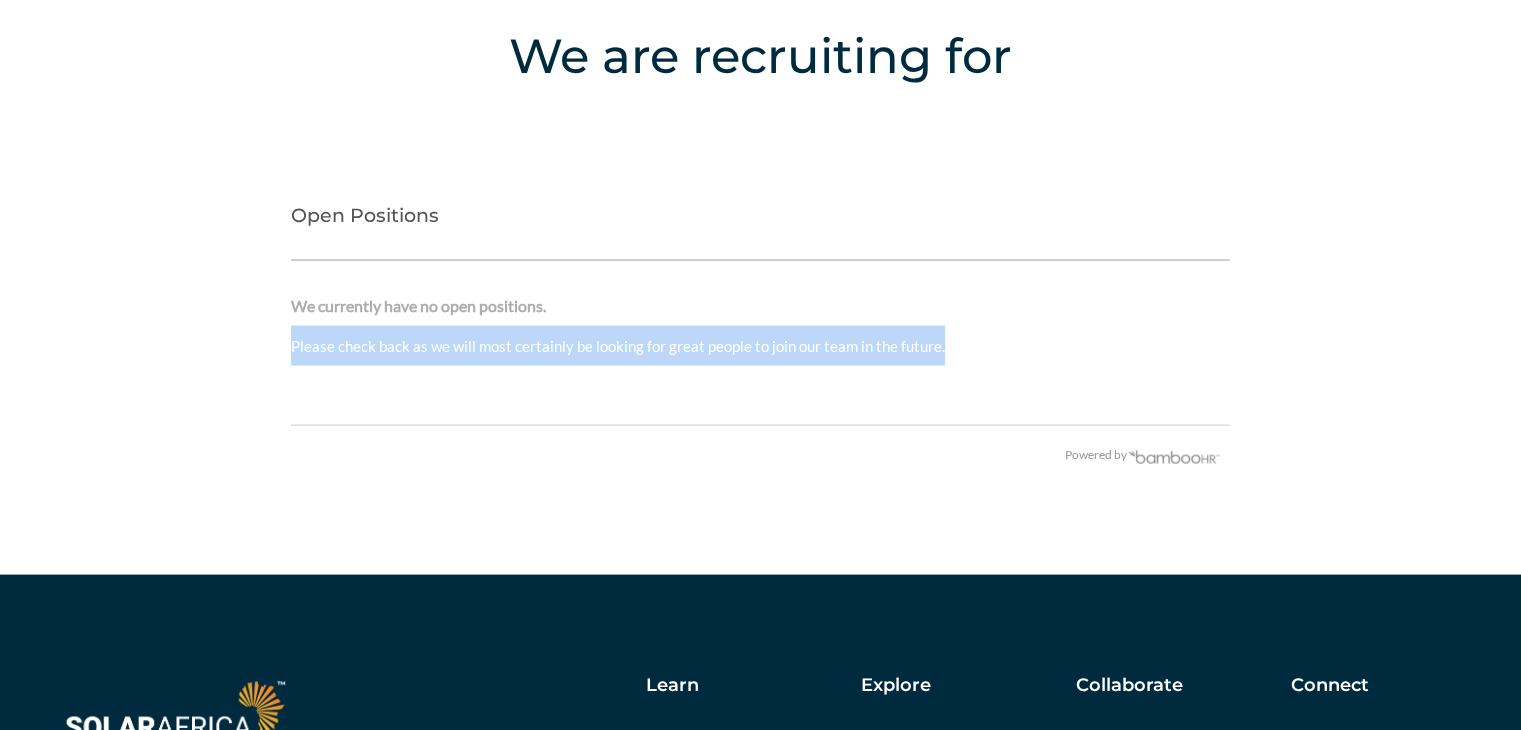 drag, startPoint x: 287, startPoint y: 338, endPoint x: 995, endPoint y: 413, distance: 711.96136 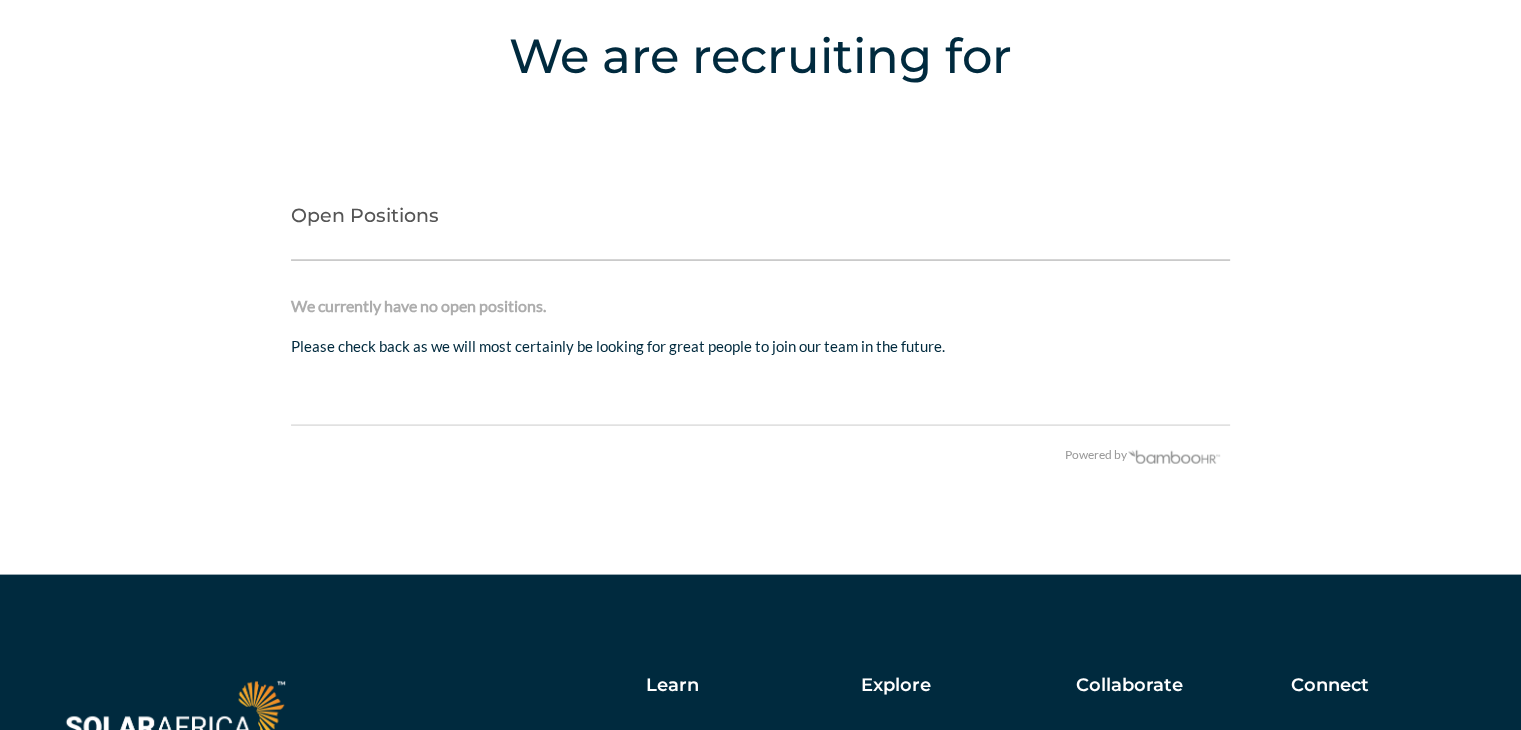 drag, startPoint x: 977, startPoint y: 349, endPoint x: 966, endPoint y: 348, distance: 11.045361 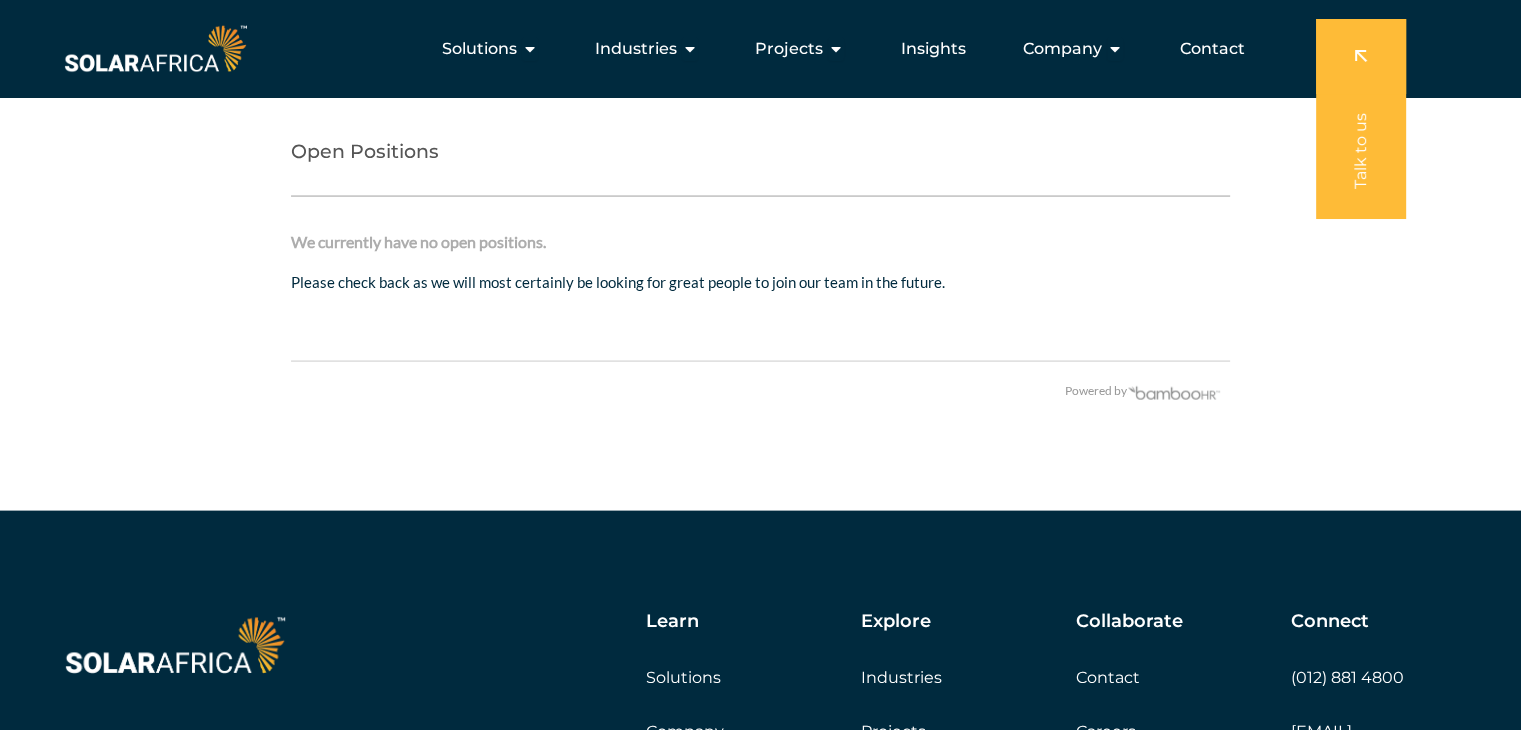 scroll, scrollTop: 3784, scrollLeft: 0, axis: vertical 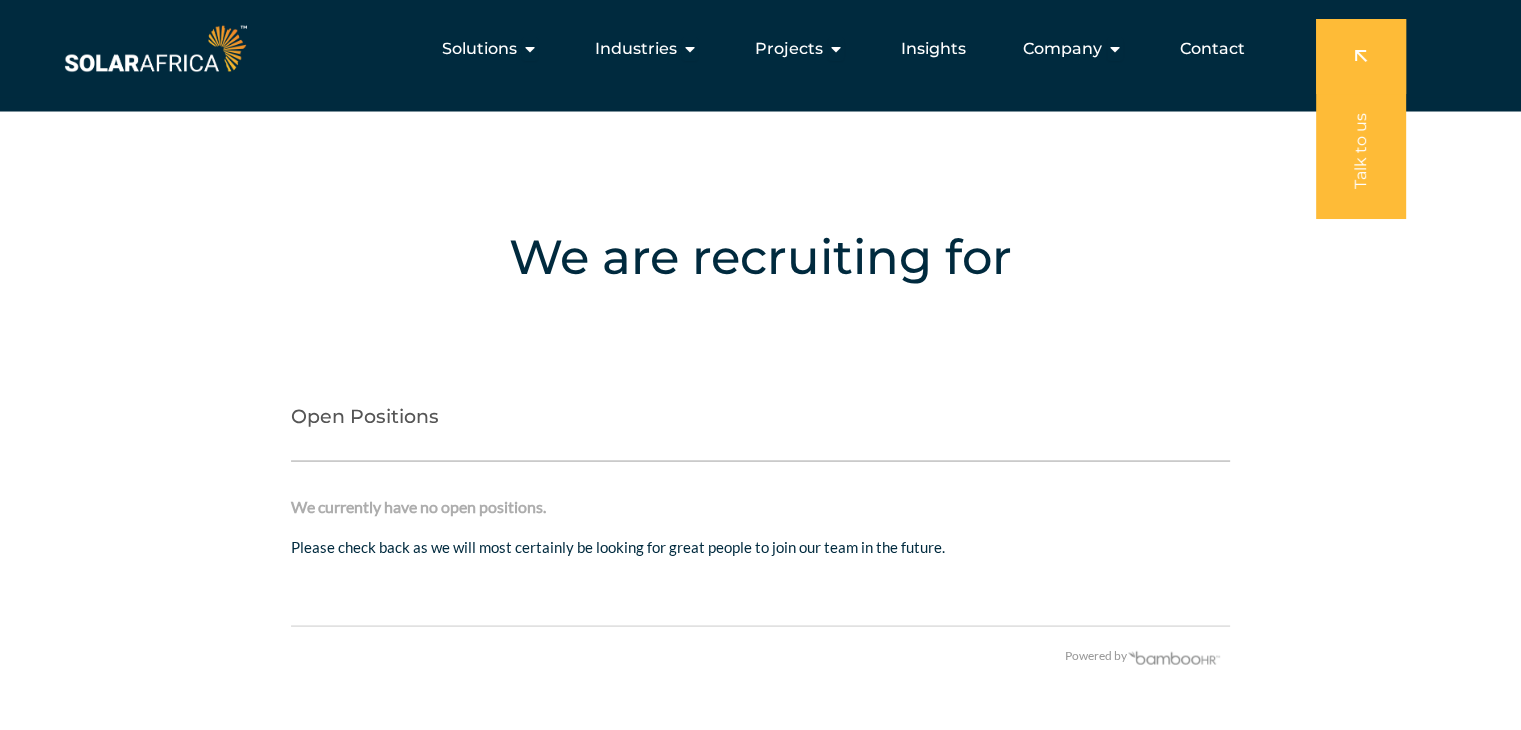 click on "We are recruiting for" at bounding box center [760, 291] 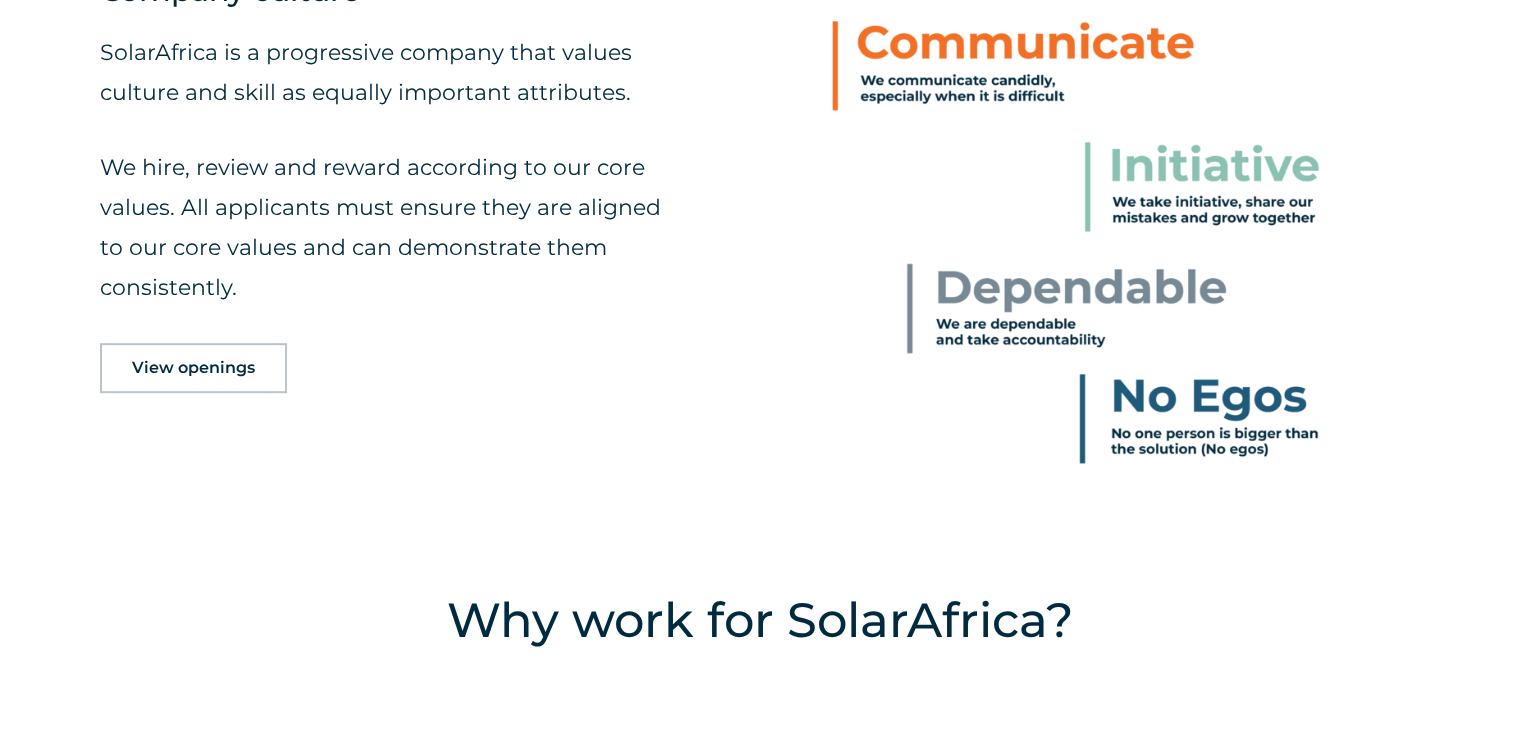 scroll, scrollTop: 1100, scrollLeft: 0, axis: vertical 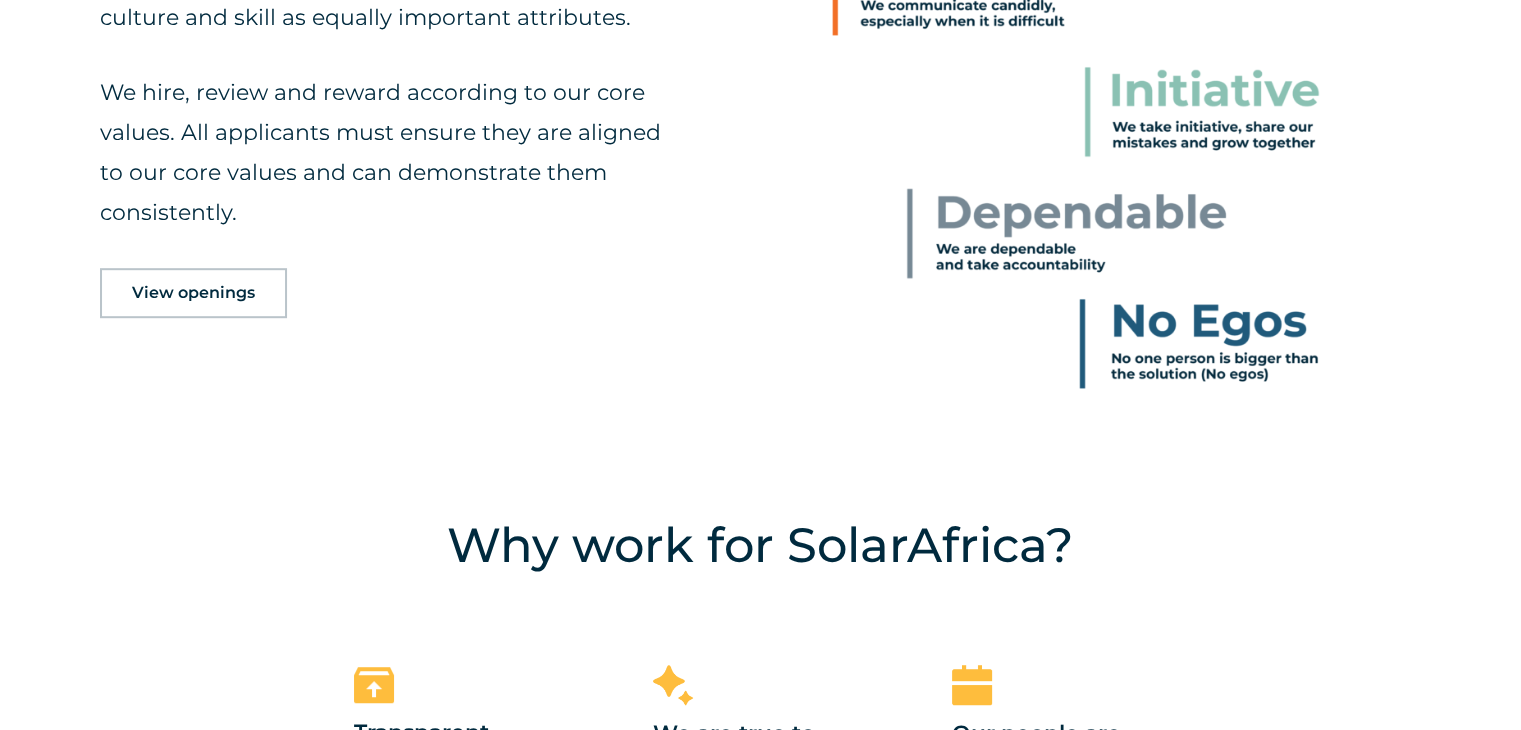 click on "View openings" at bounding box center [193, 293] 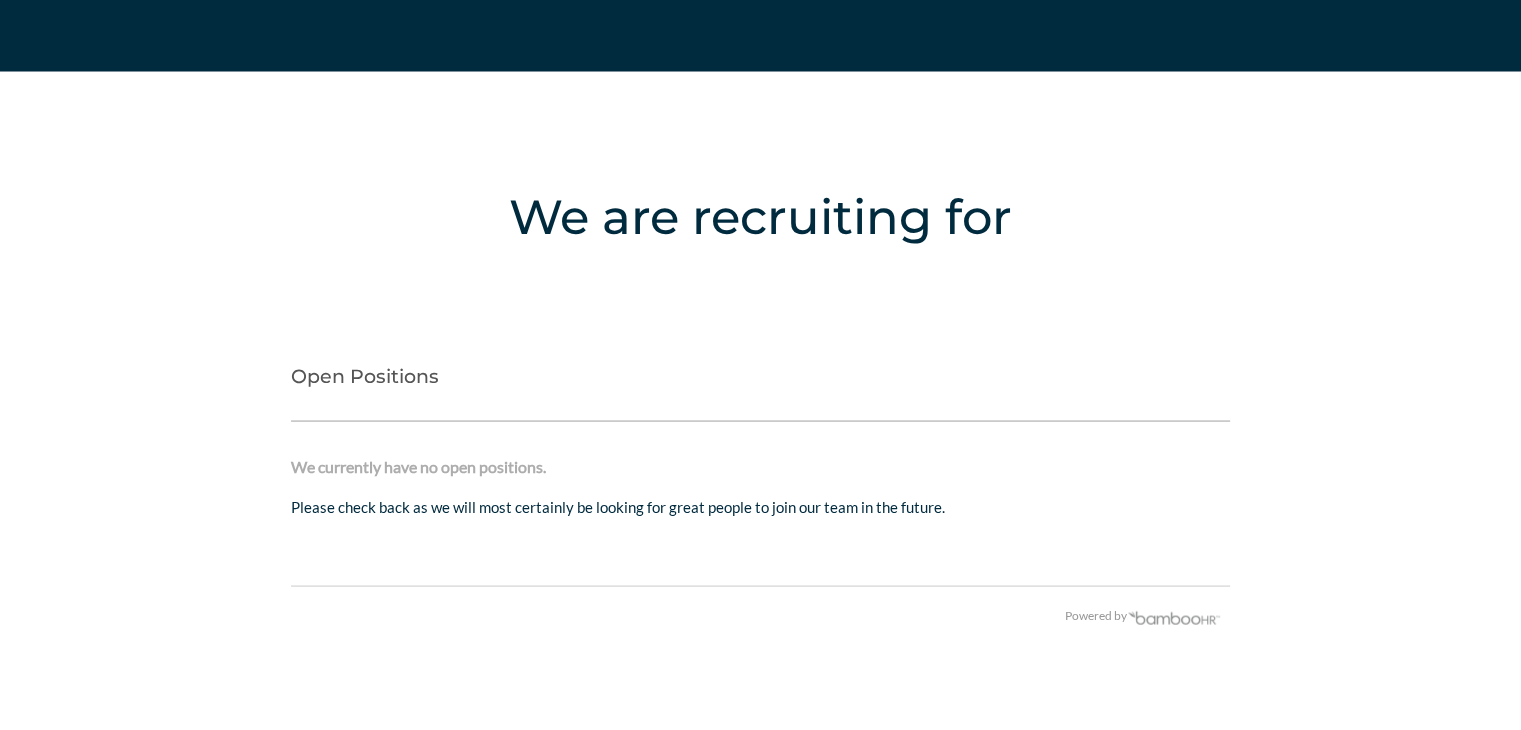 scroll, scrollTop: 3984, scrollLeft: 0, axis: vertical 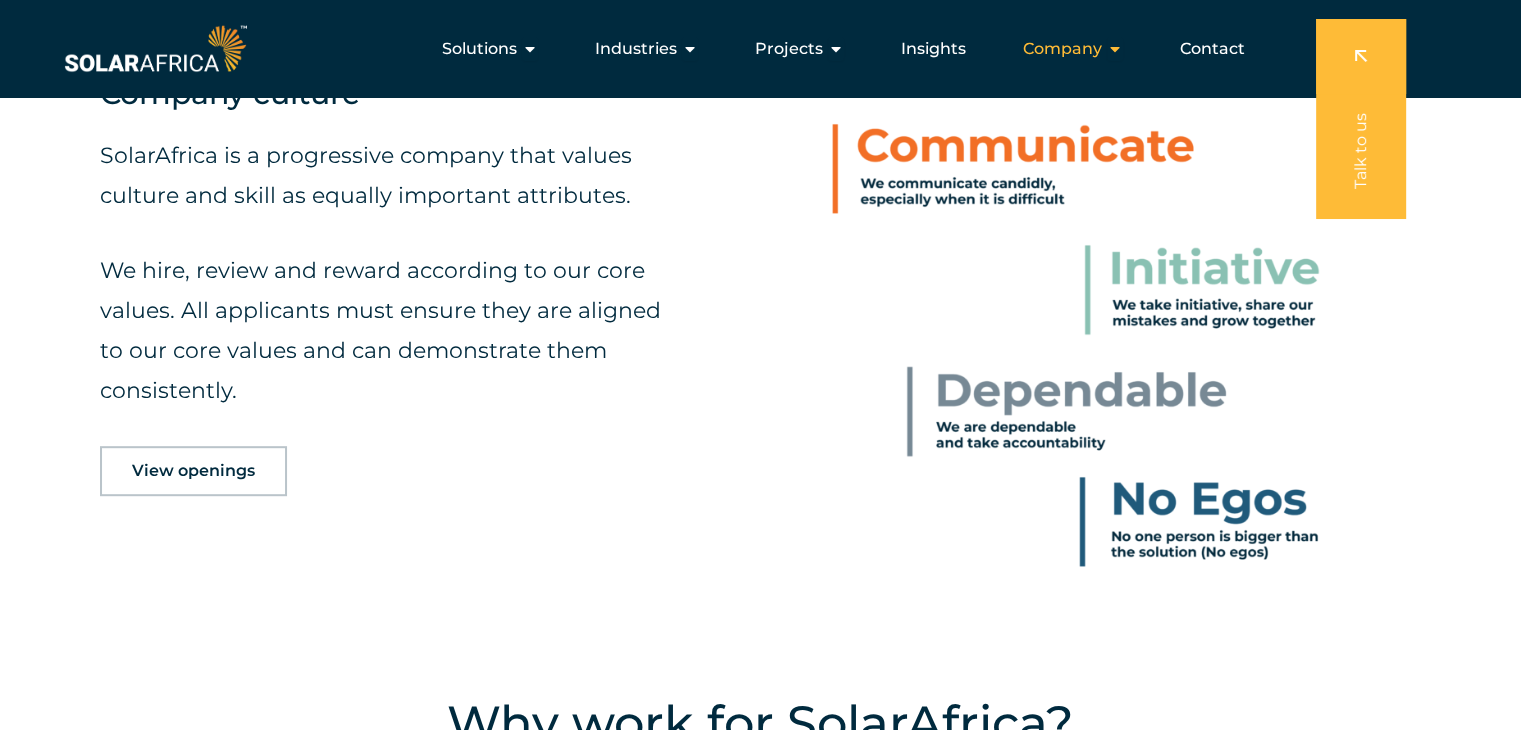 click at bounding box center [1115, 49] 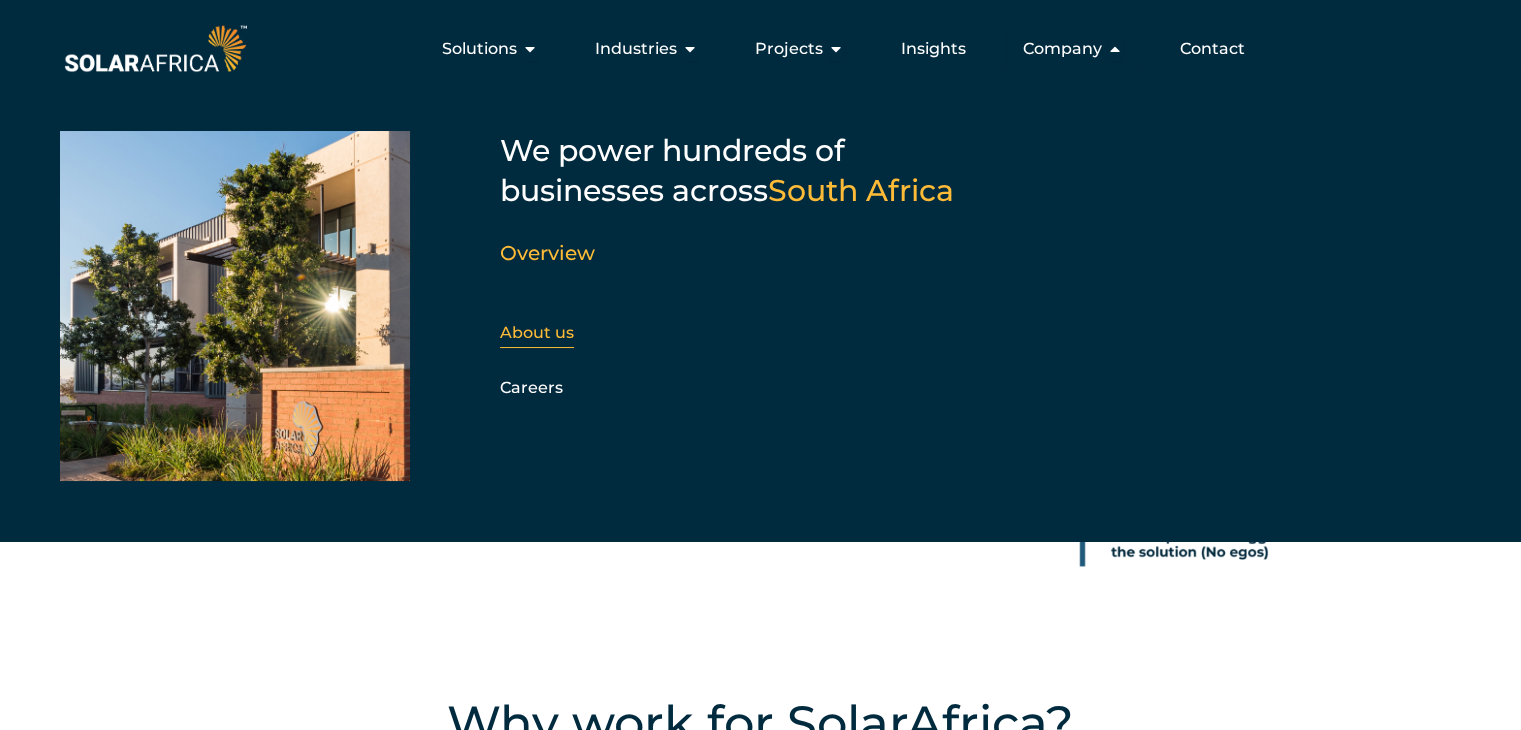 click on "About us" at bounding box center (537, 332) 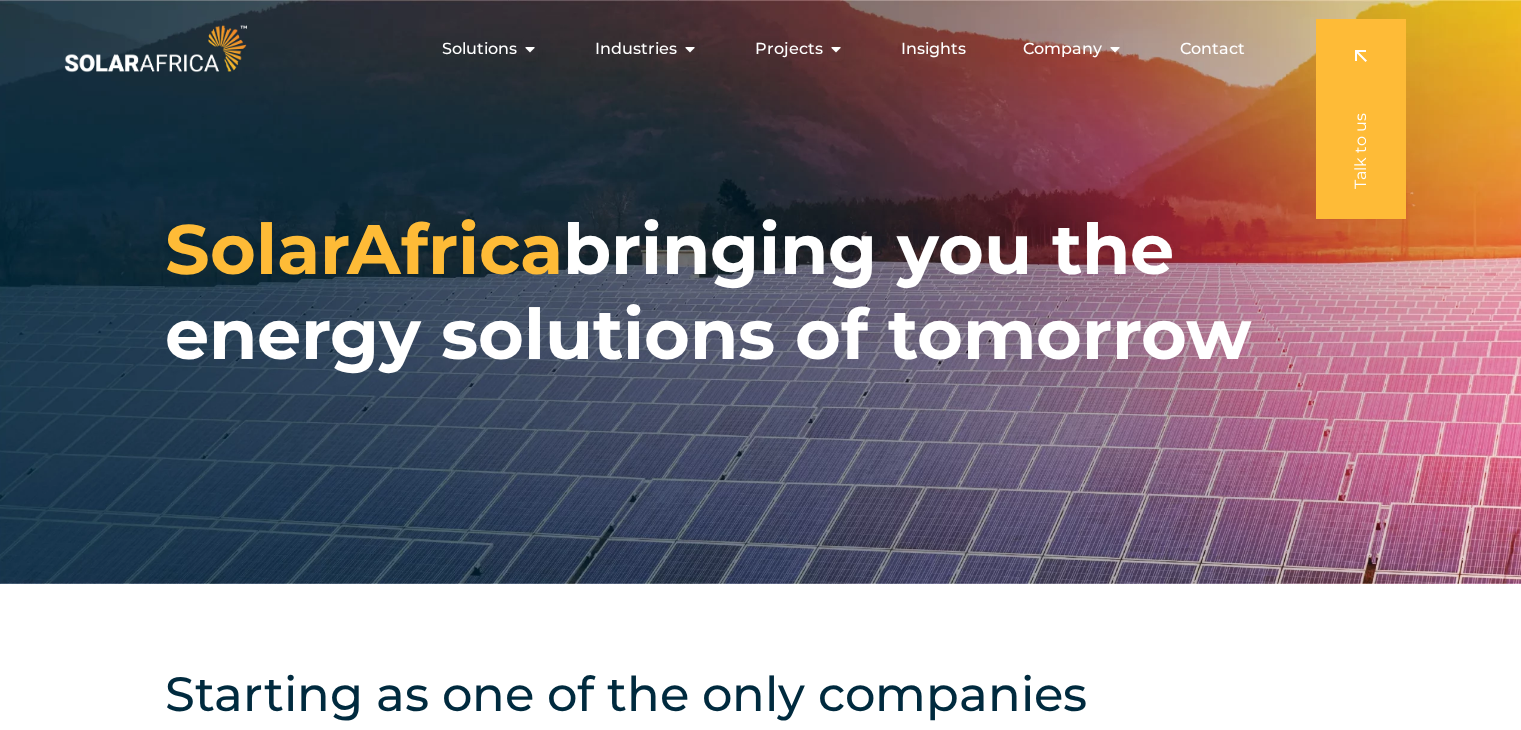 scroll, scrollTop: 0, scrollLeft: 0, axis: both 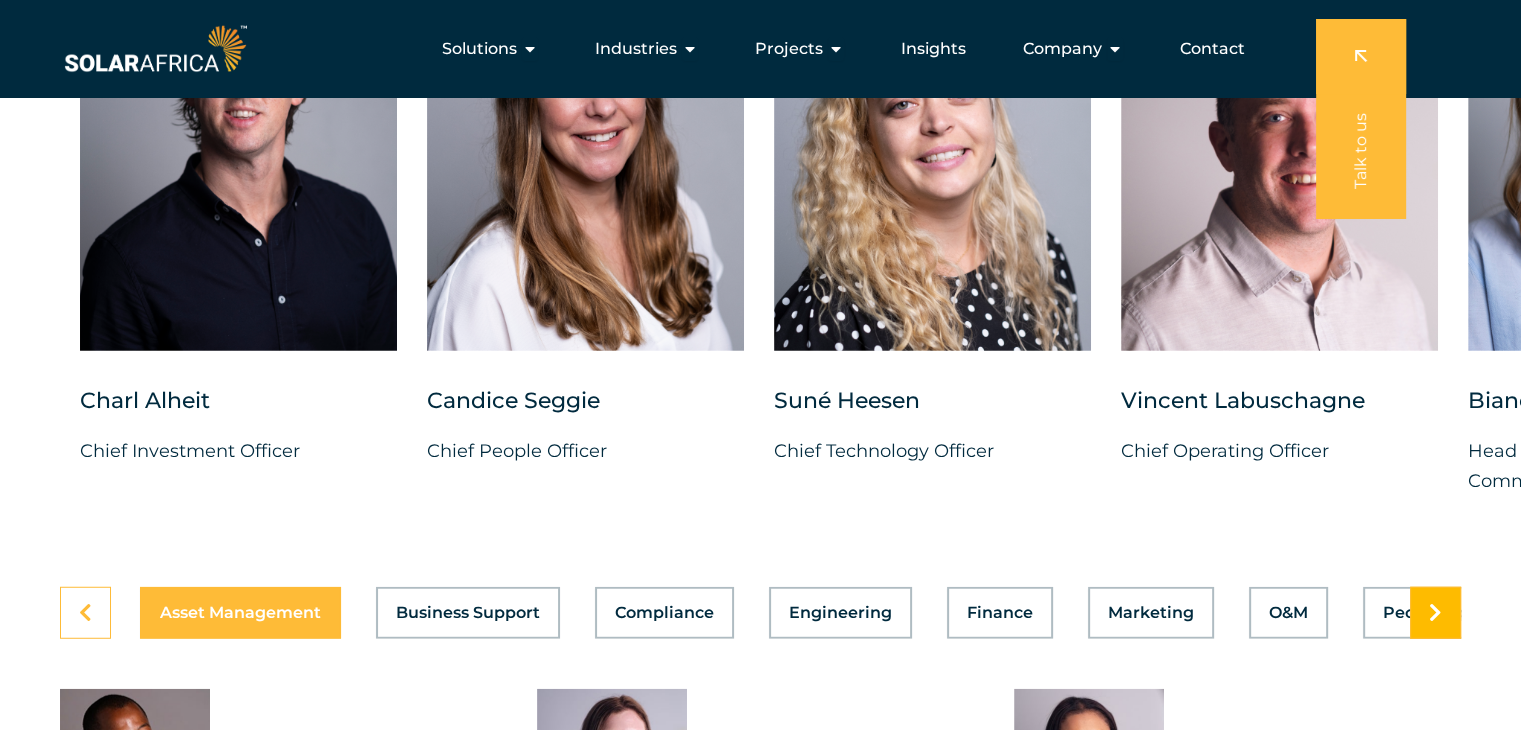 click at bounding box center [1435, 613] 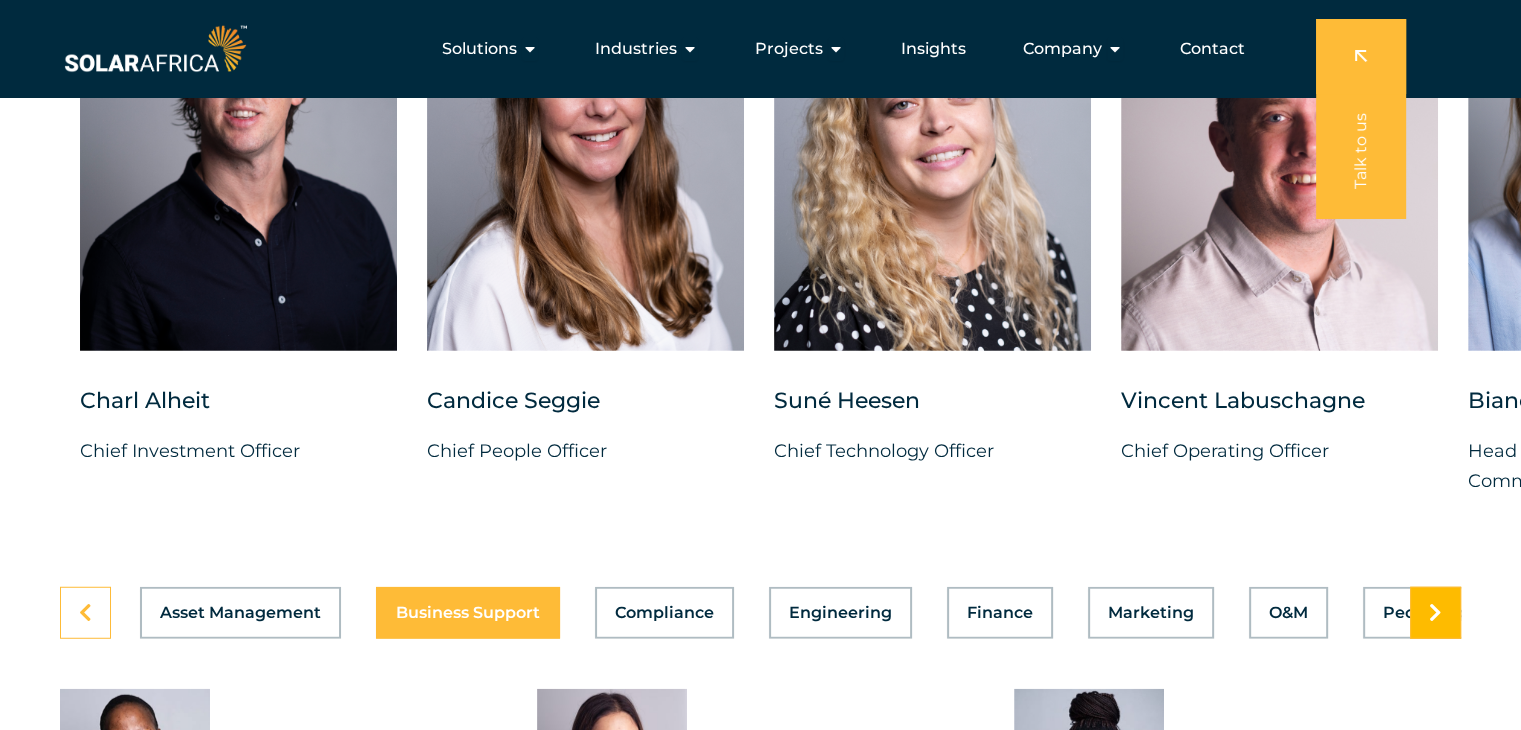 click at bounding box center (1435, 613) 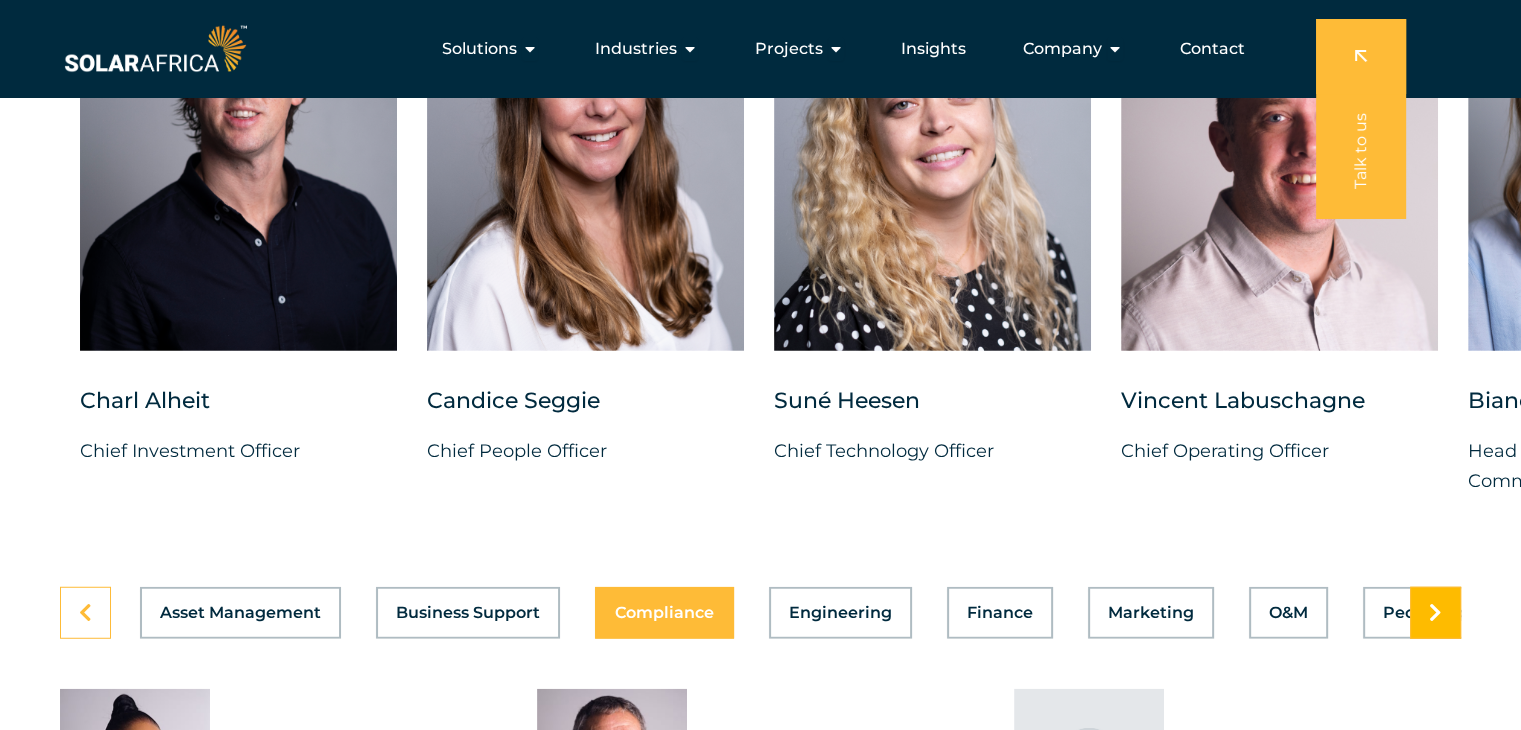 click at bounding box center (1435, 613) 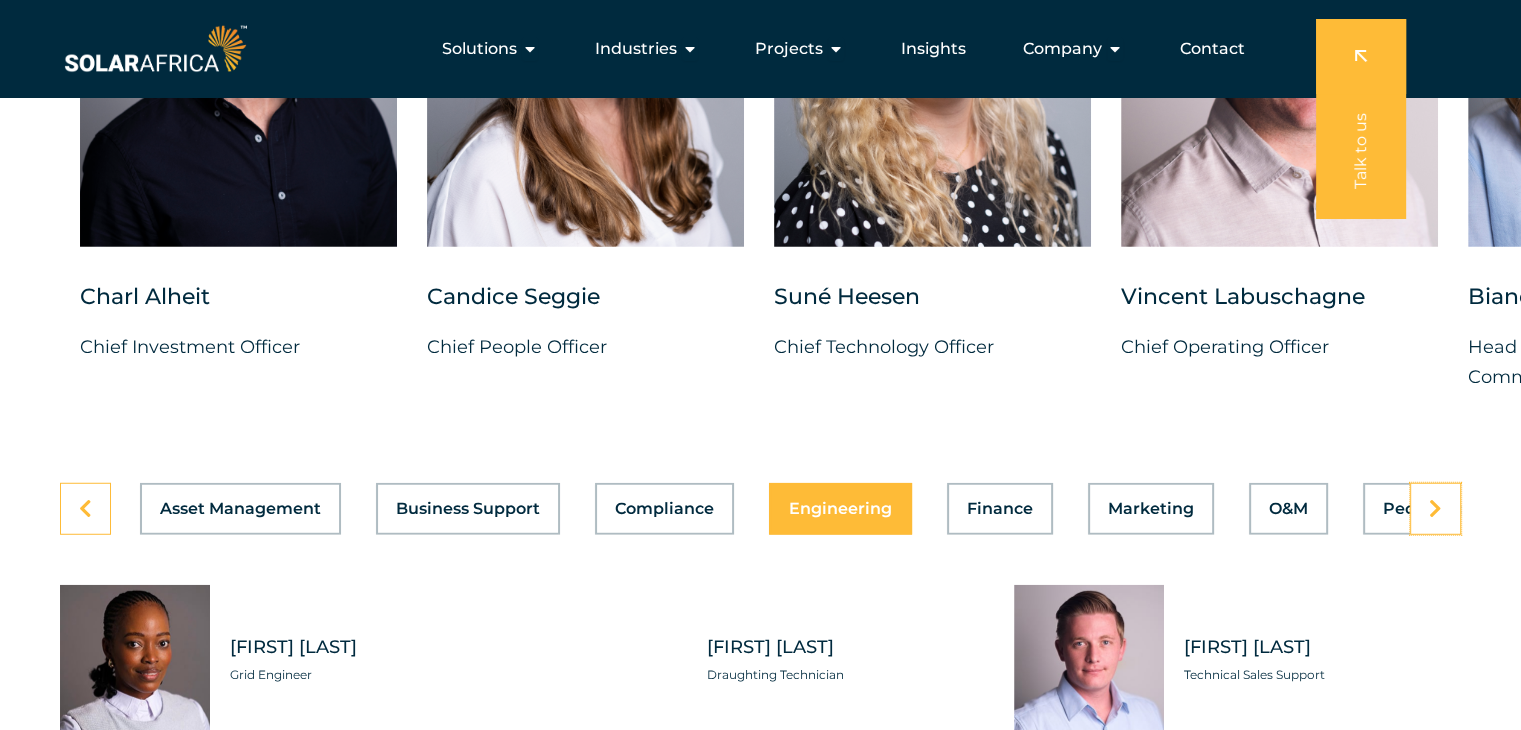 scroll, scrollTop: 5300, scrollLeft: 0, axis: vertical 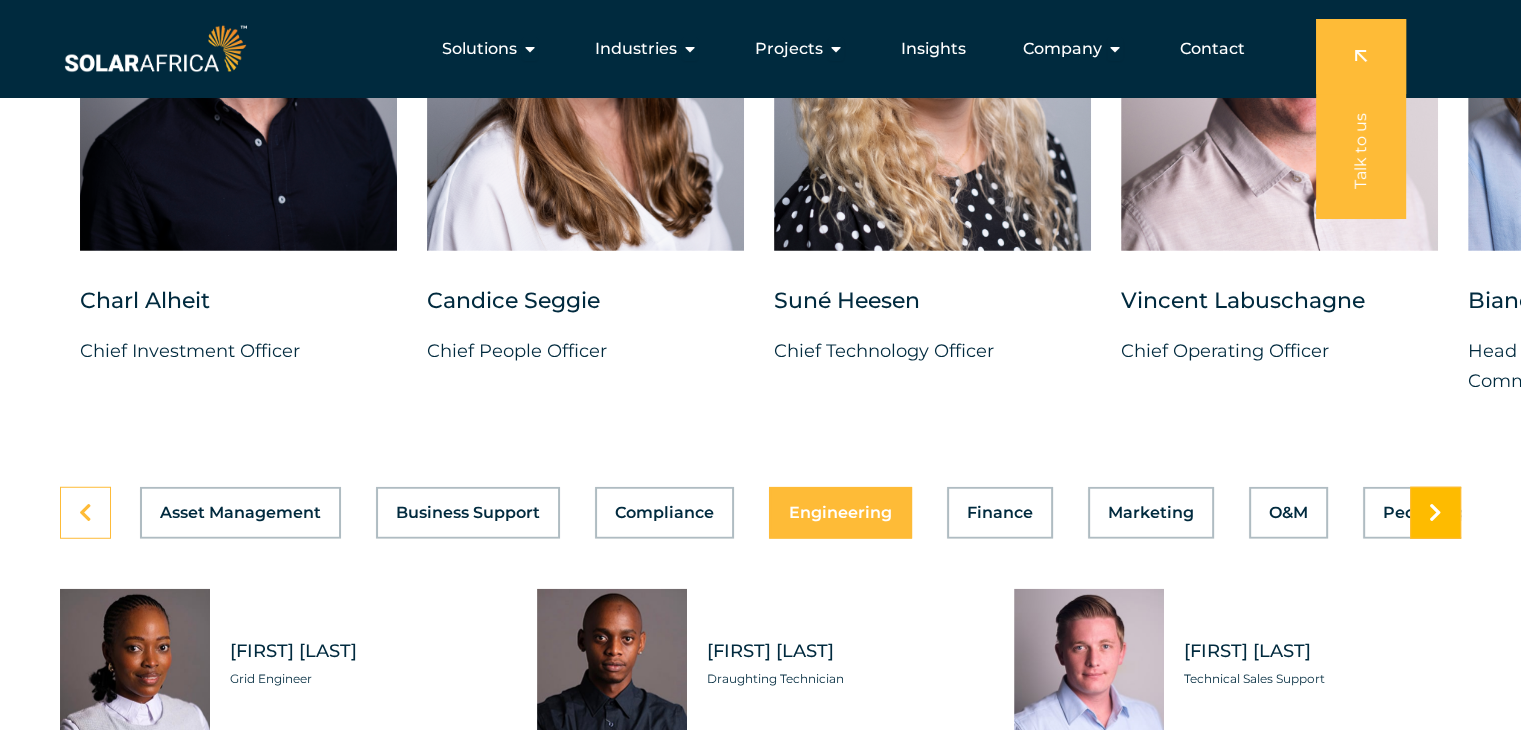 click at bounding box center (1435, 513) 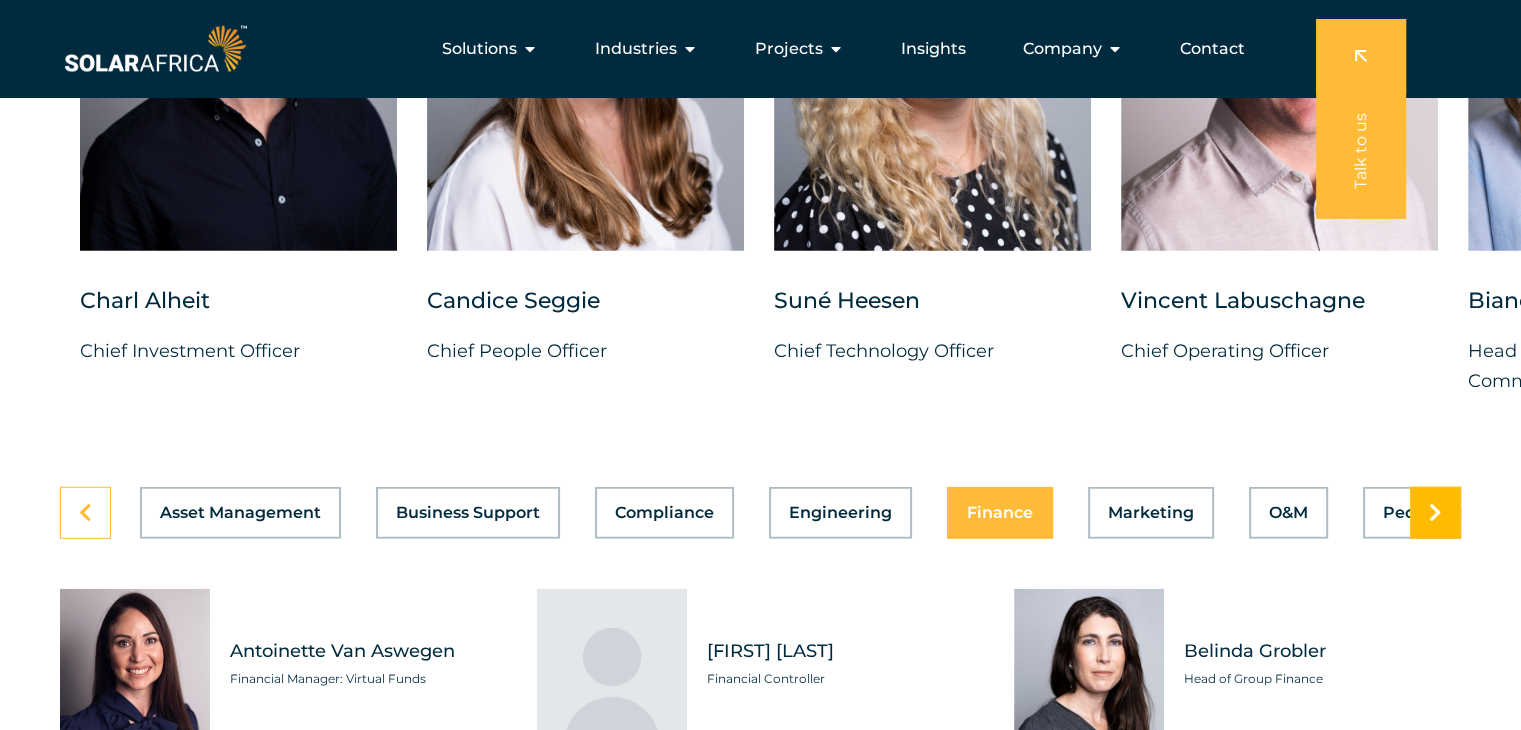 click at bounding box center (1435, 513) 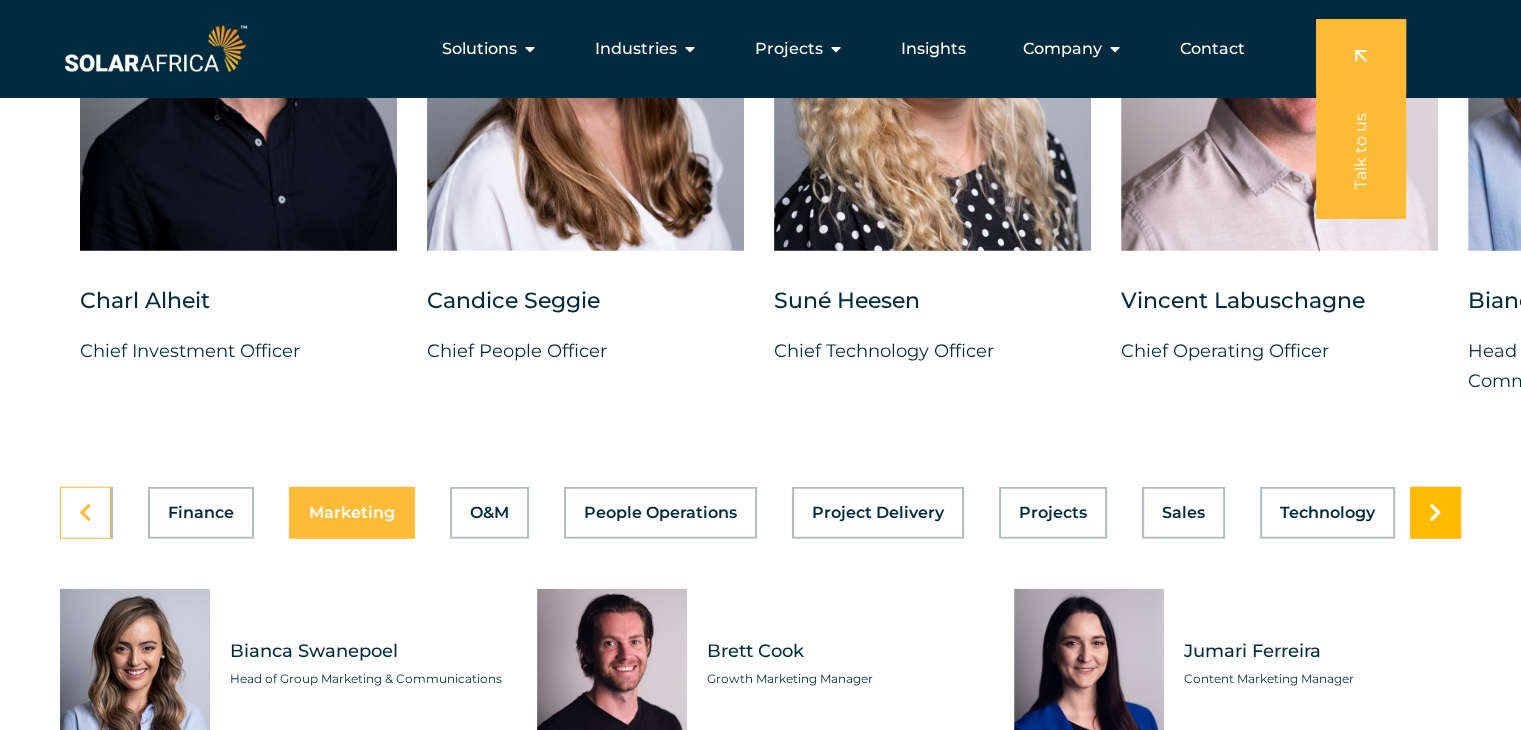 click at bounding box center (1435, 513) 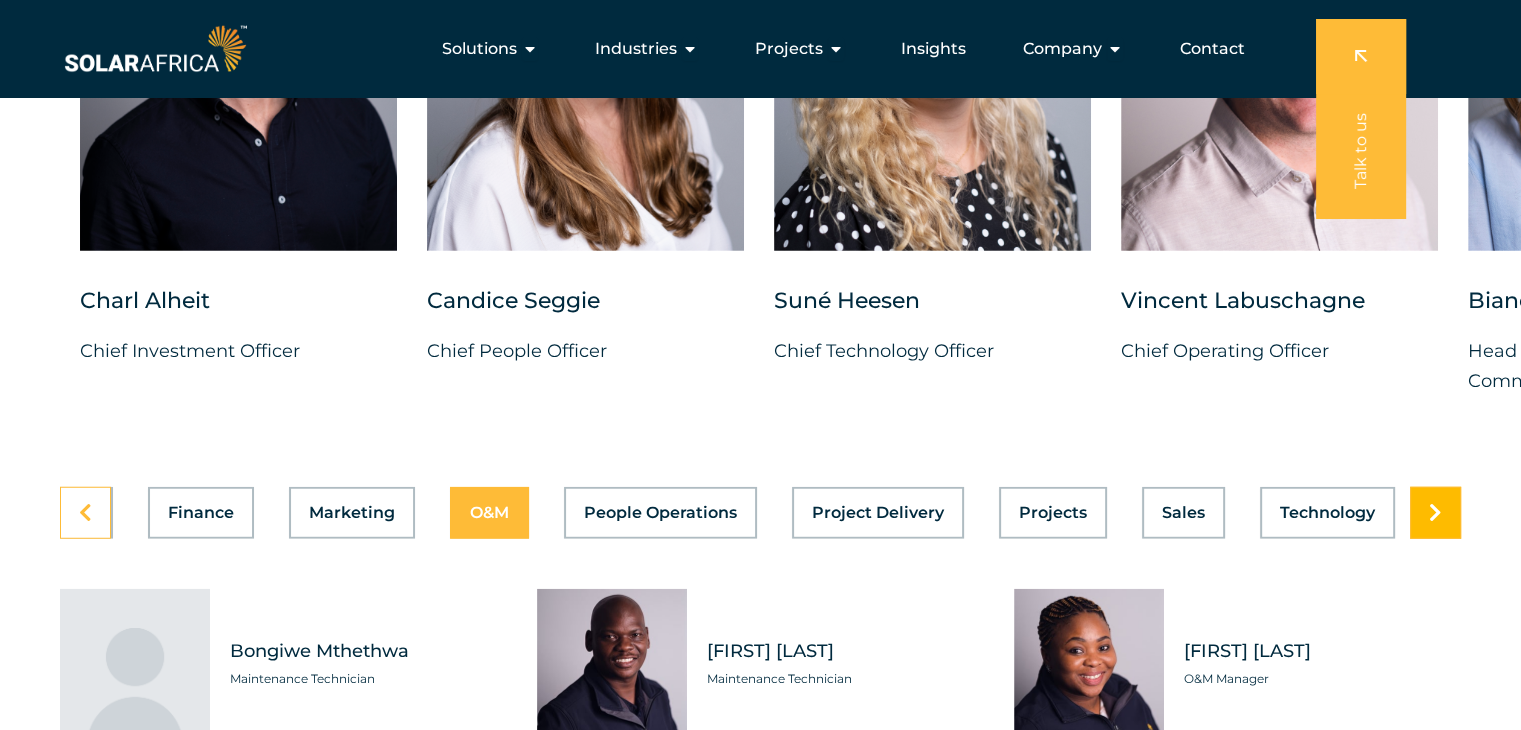 scroll, scrollTop: 0, scrollLeft: 799, axis: horizontal 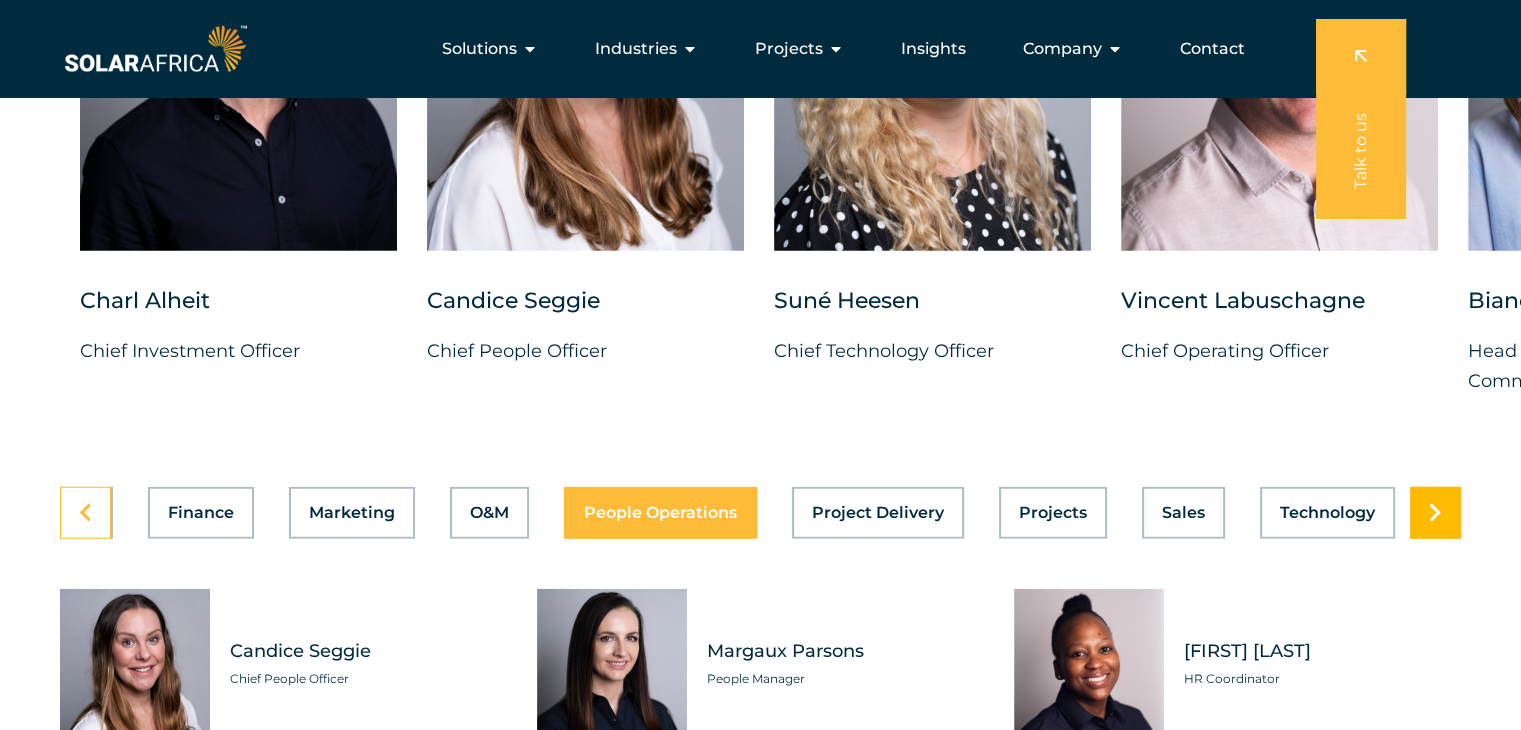 click at bounding box center (1435, 513) 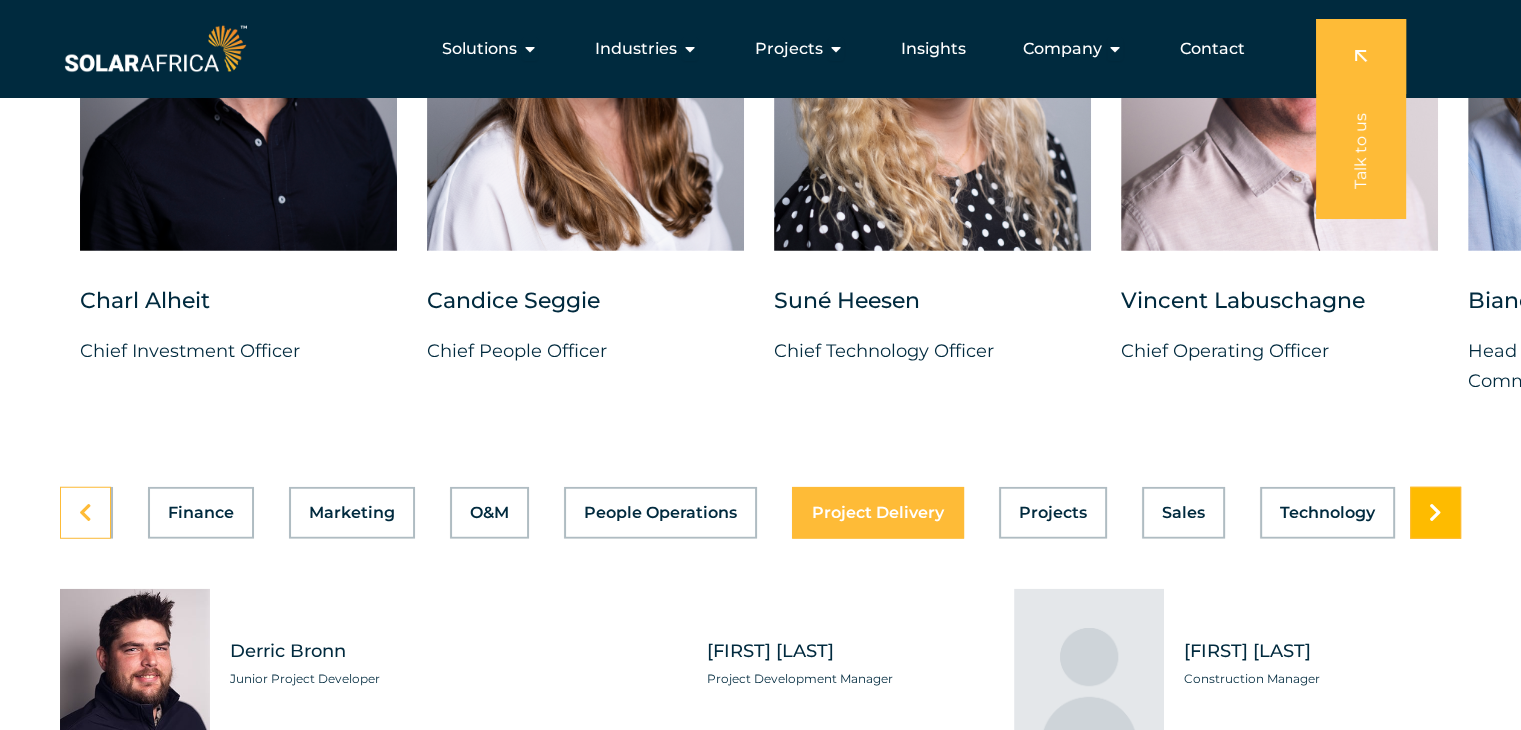scroll, scrollTop: 0, scrollLeft: 799, axis: horizontal 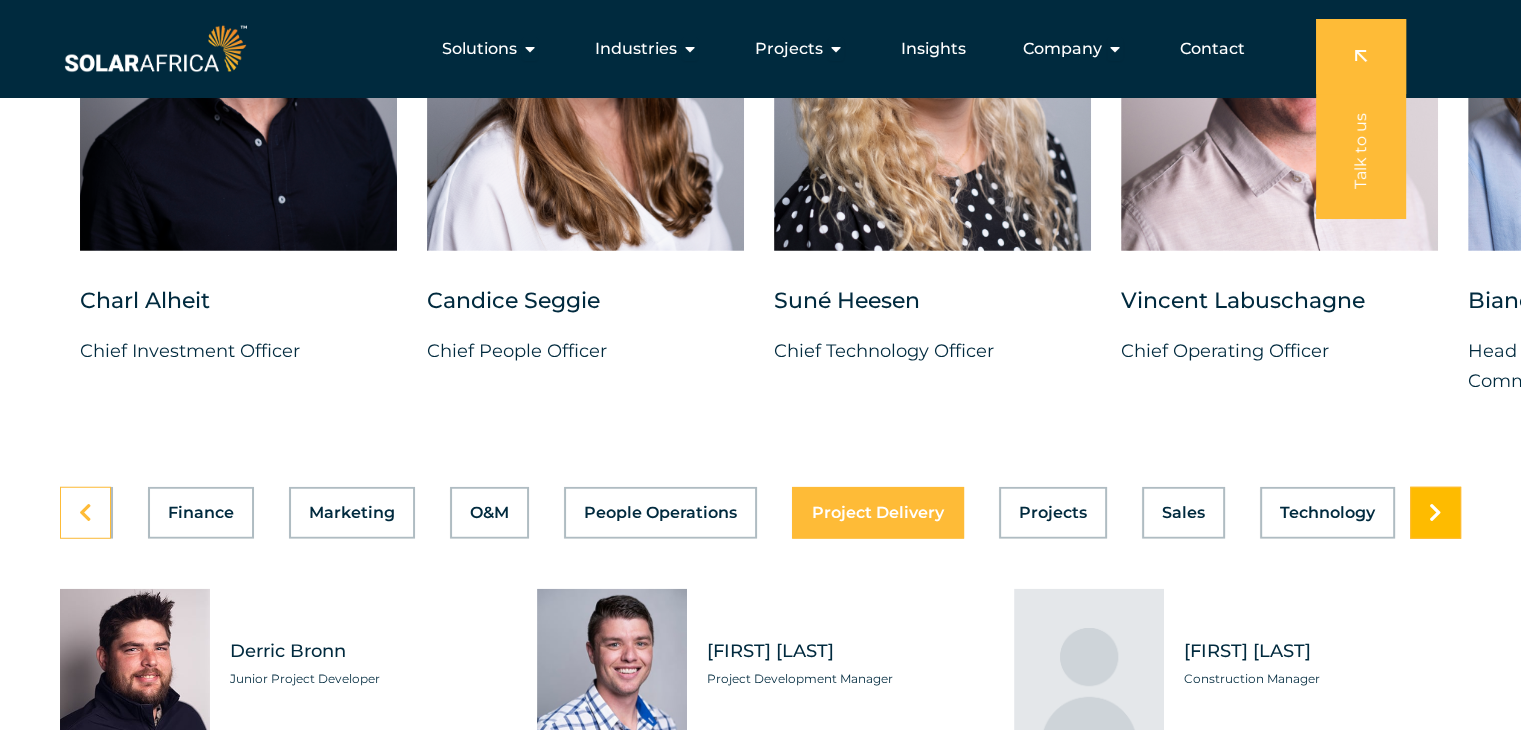 click at bounding box center [1435, 513] 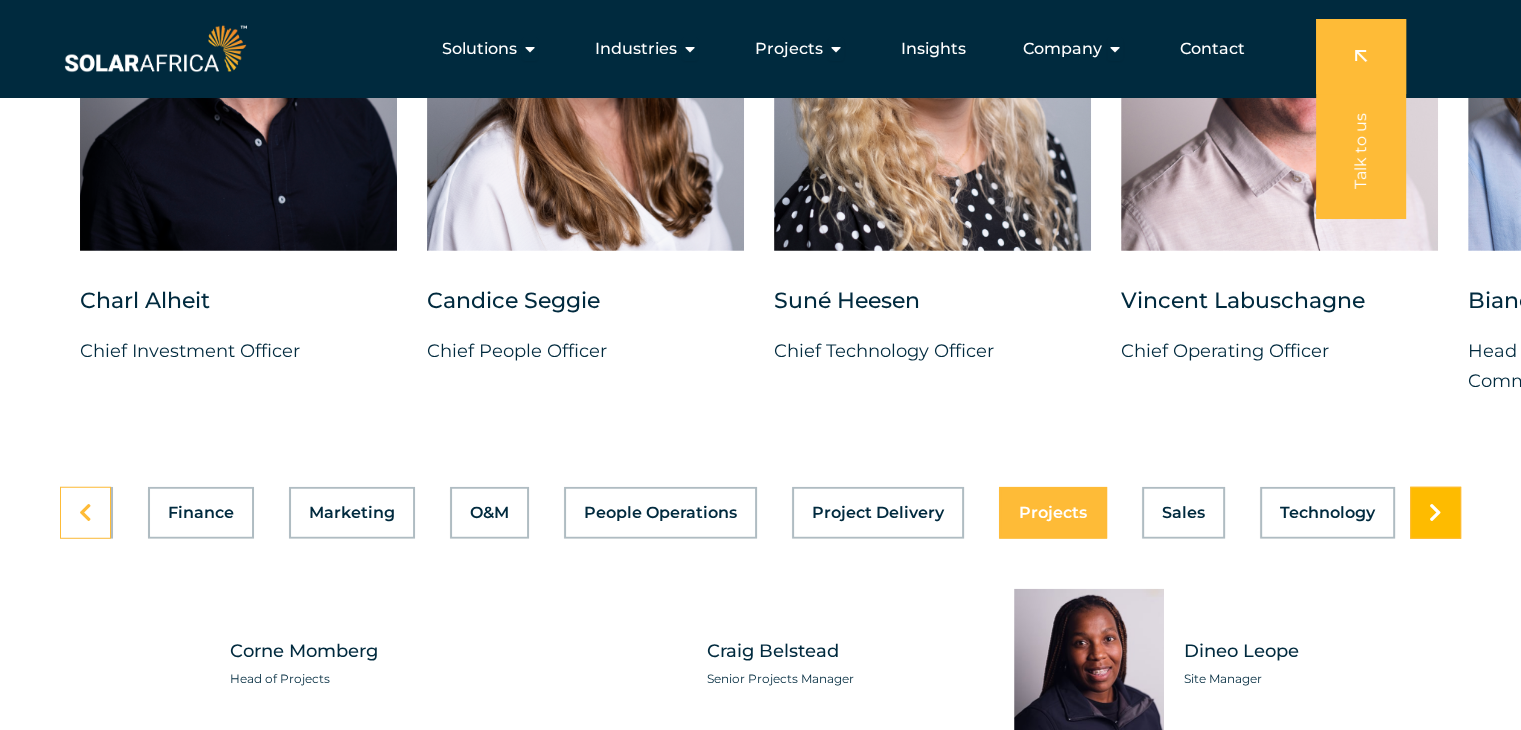 scroll, scrollTop: 0, scrollLeft: 799, axis: horizontal 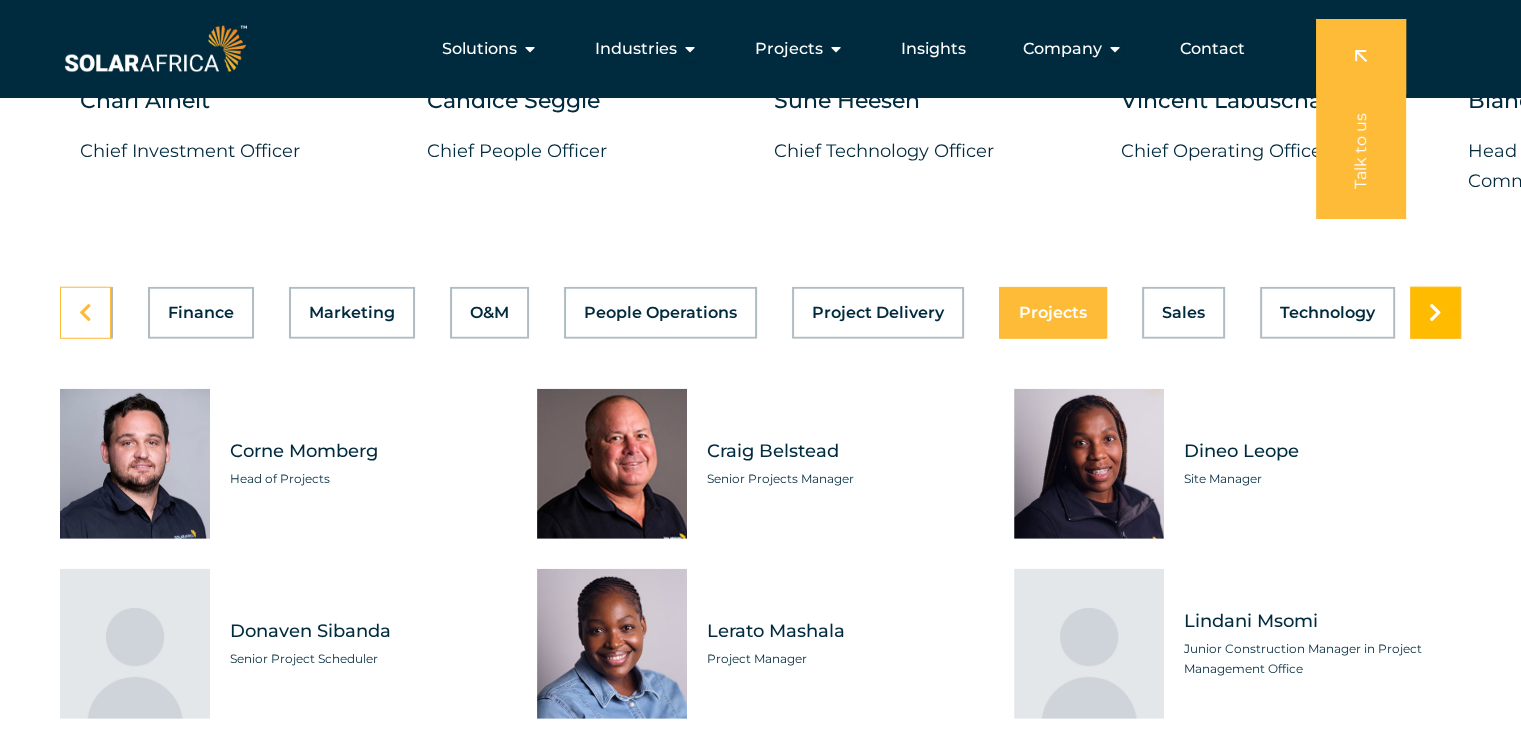 click at bounding box center [1435, 313] 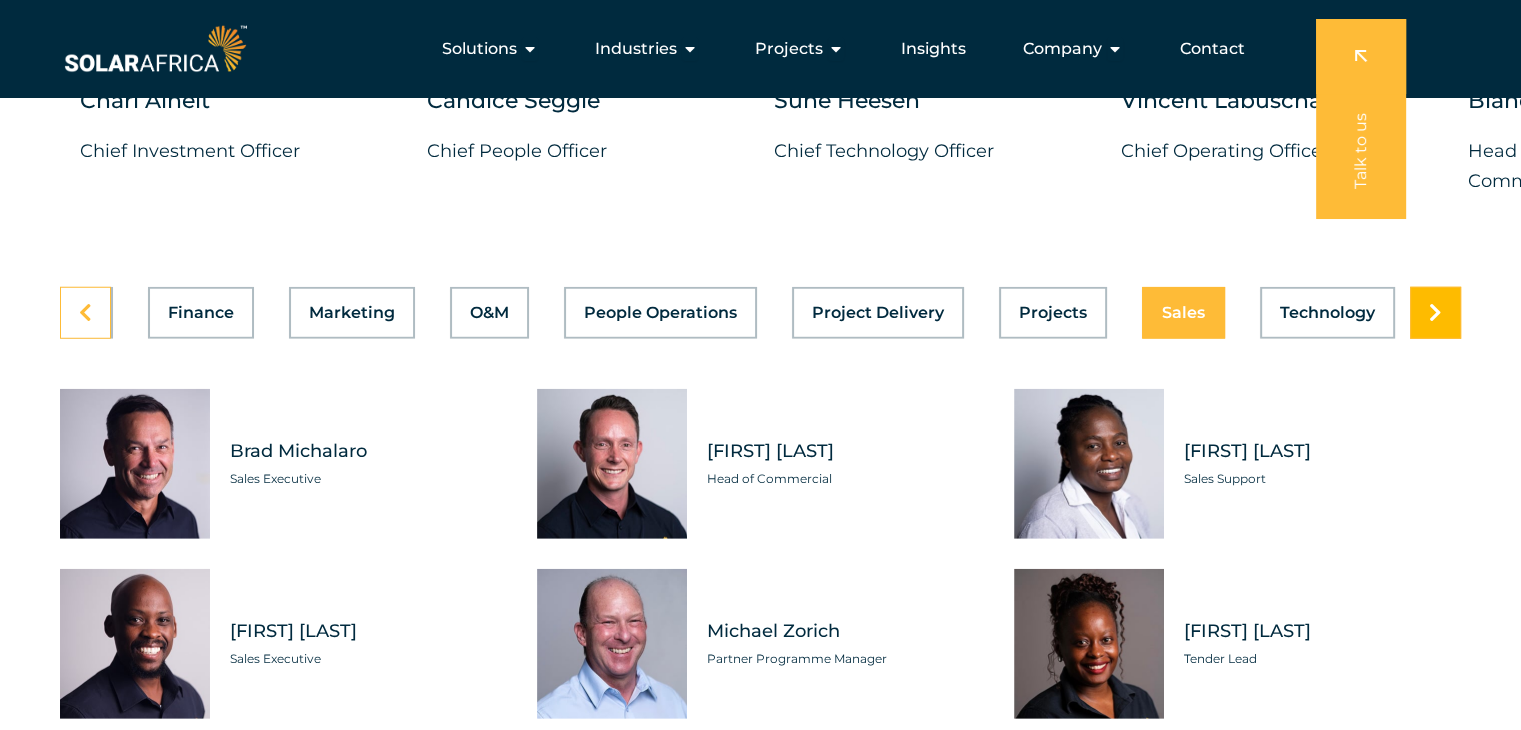 click at bounding box center [1435, 313] 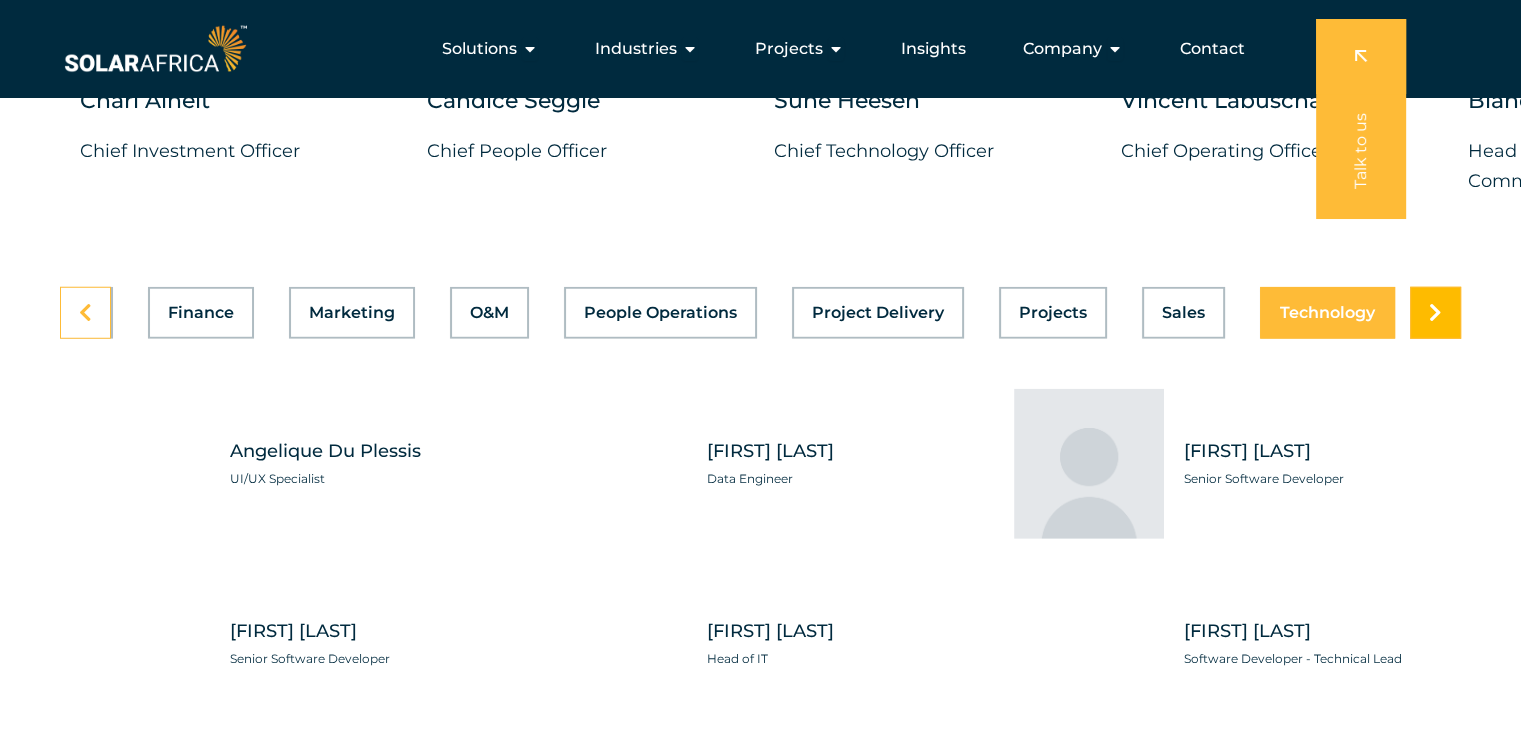 scroll, scrollTop: 0, scrollLeft: 799, axis: horizontal 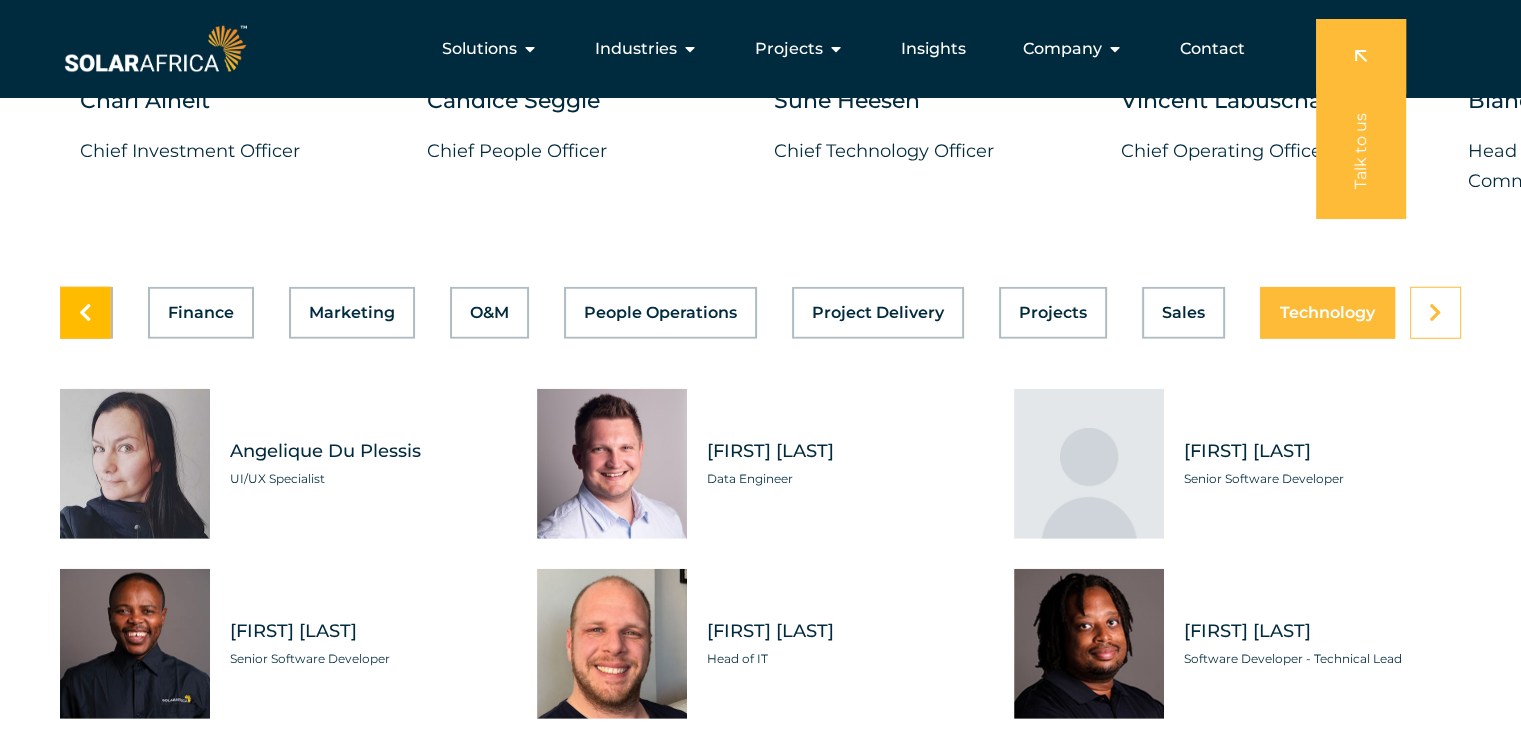 click at bounding box center (85, 313) 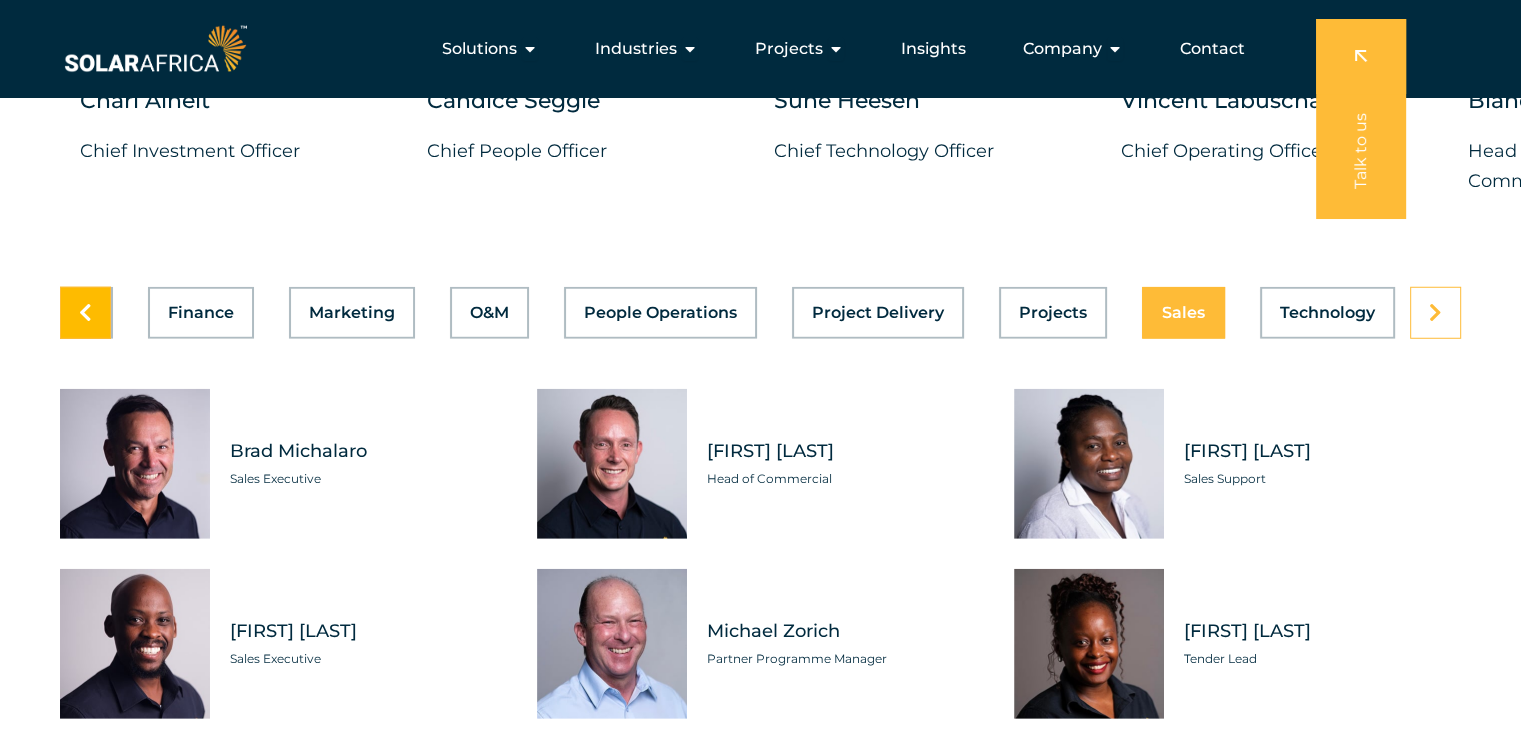 click at bounding box center (85, 313) 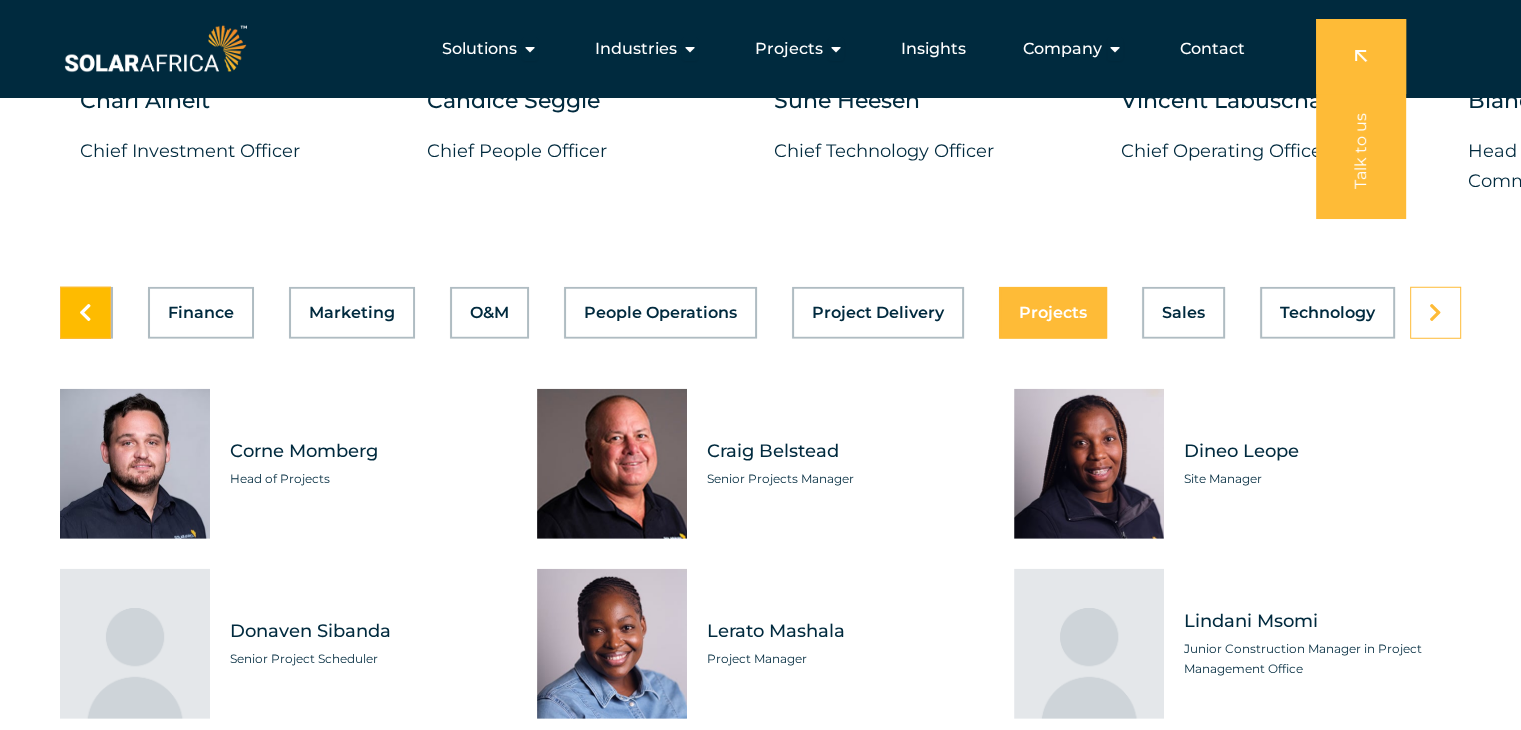 click at bounding box center [85, 313] 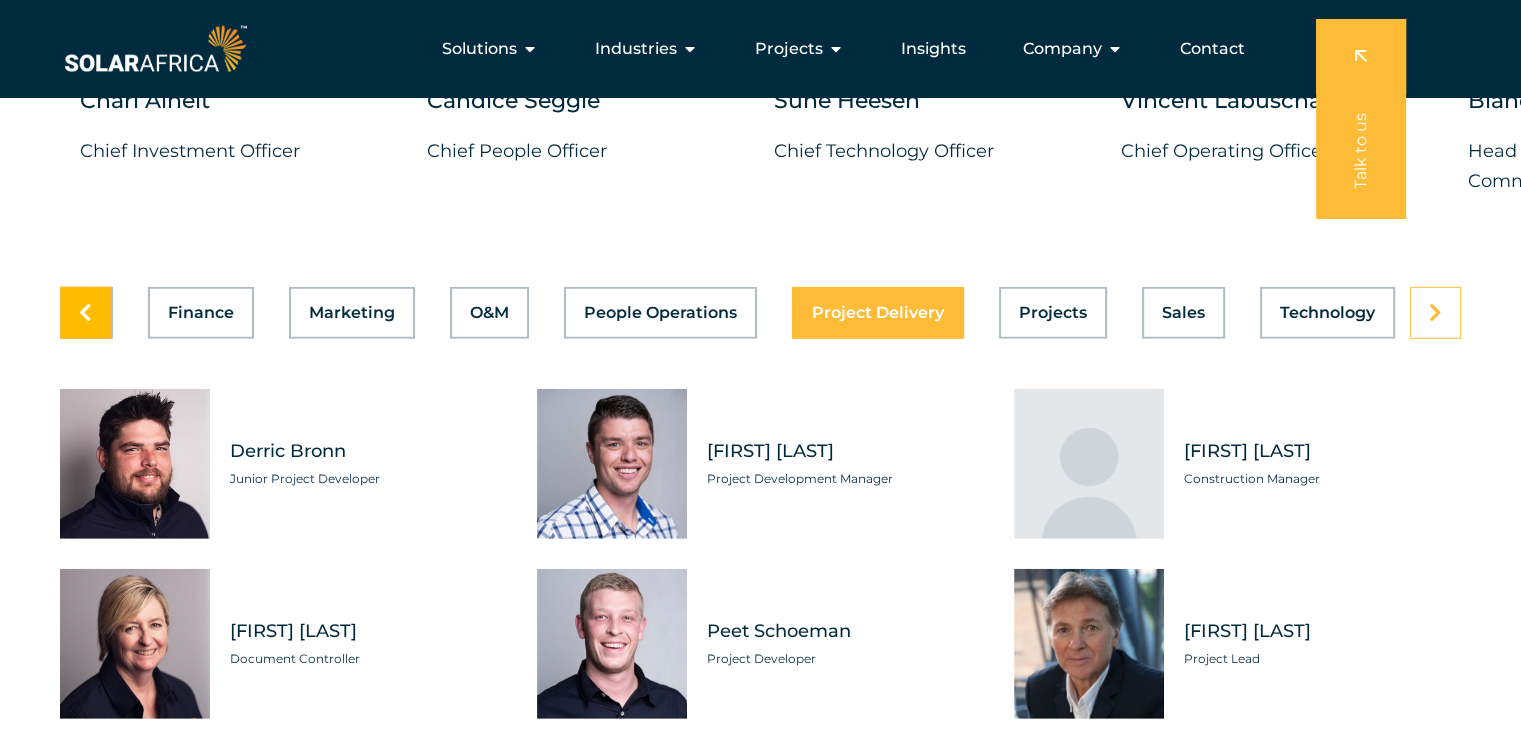 click at bounding box center [85, 313] 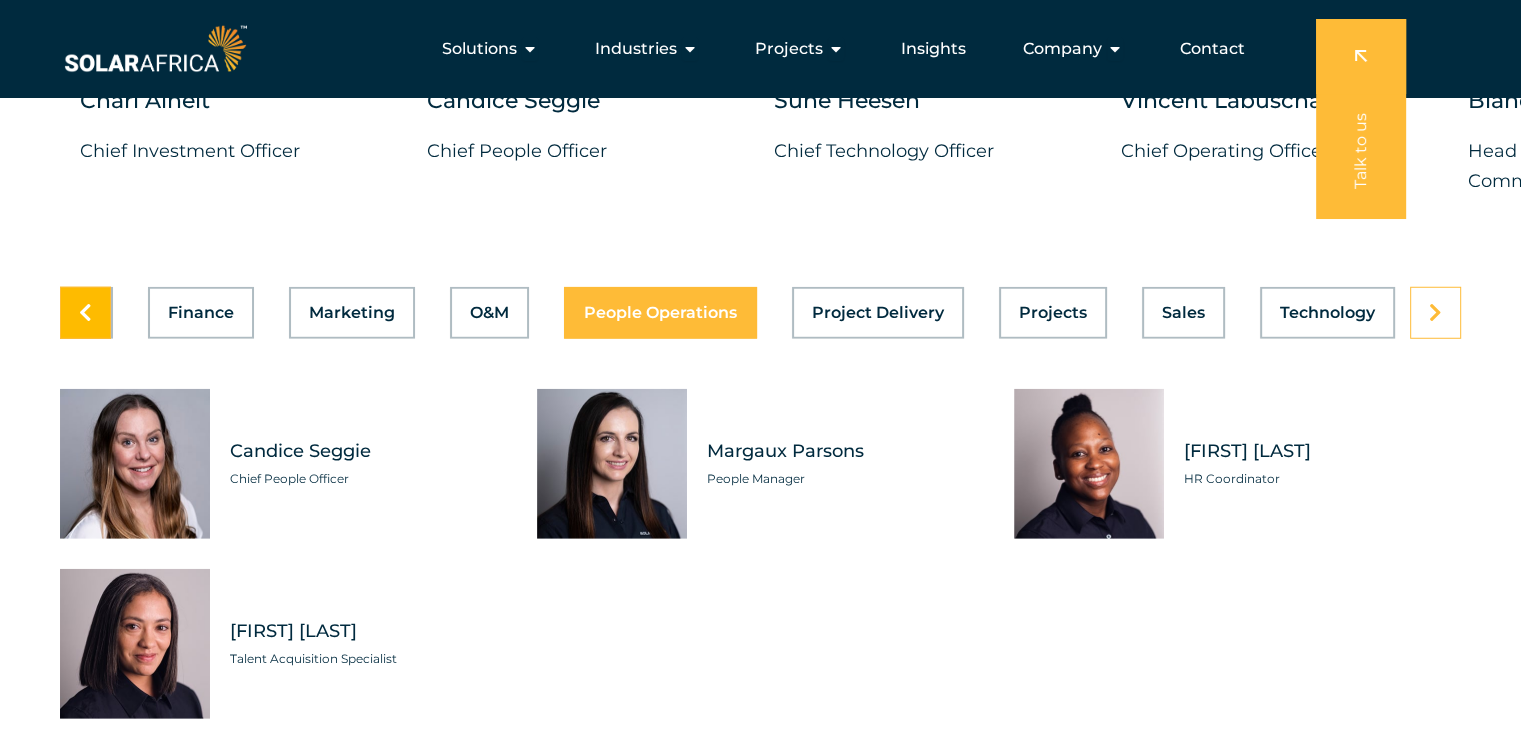 click at bounding box center (85, 313) 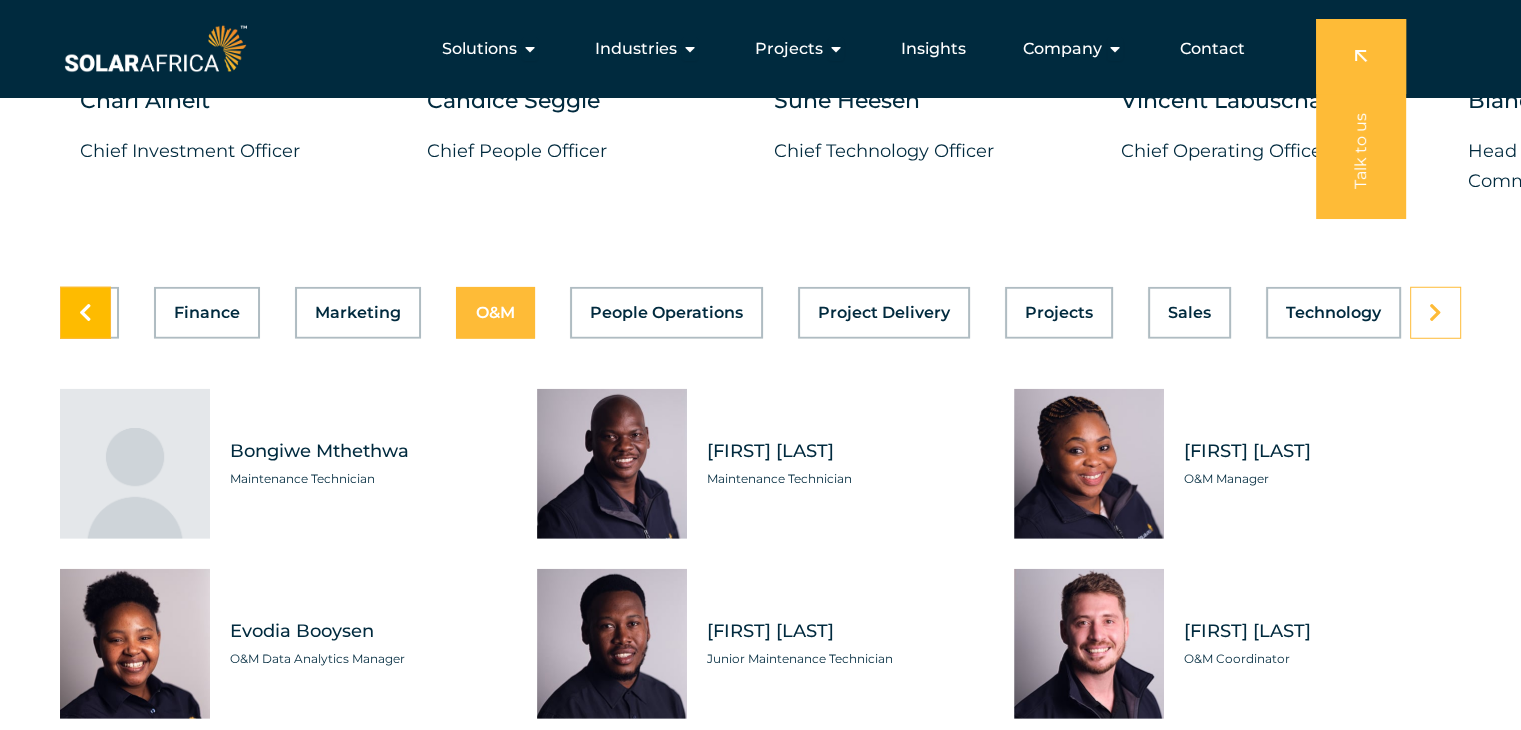 click at bounding box center (85, 313) 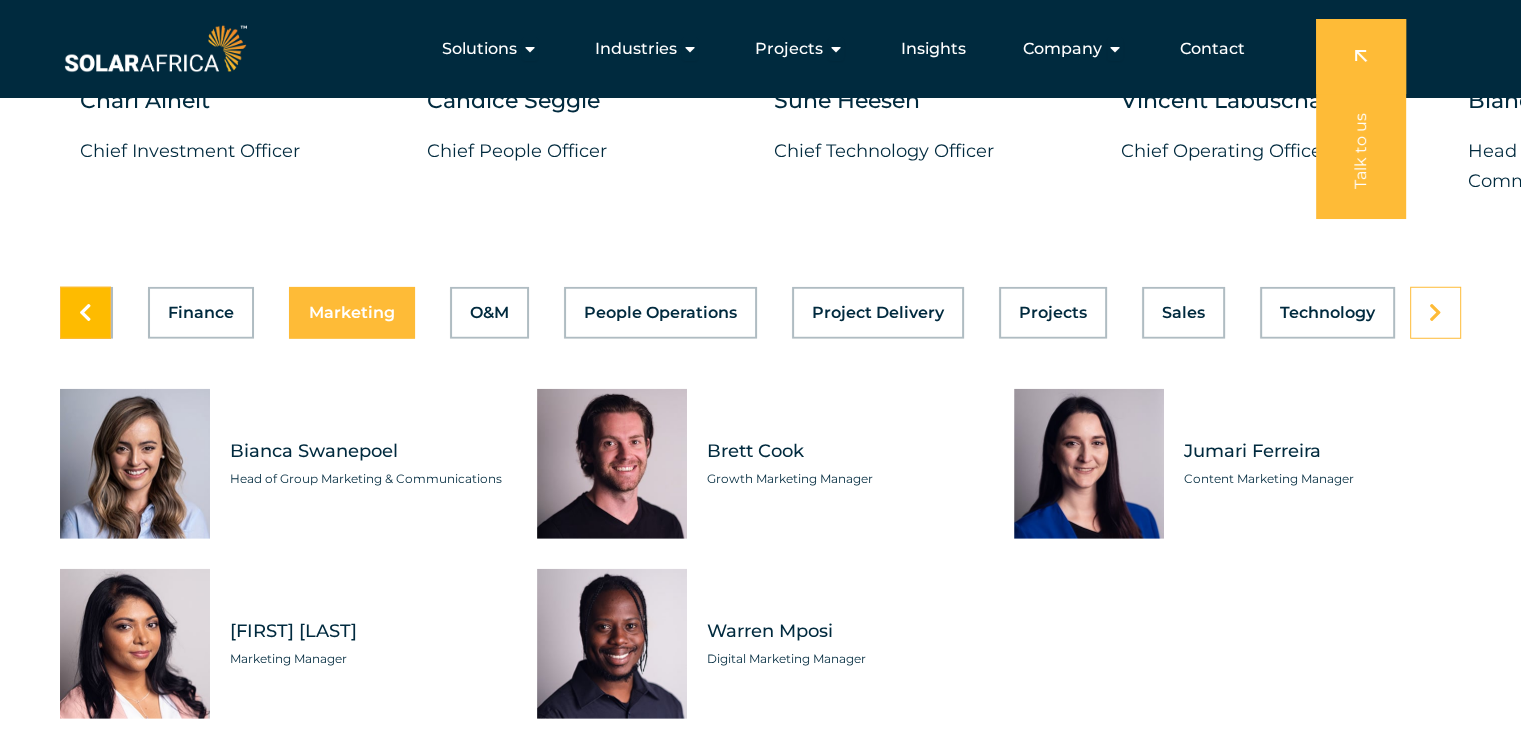 scroll, scrollTop: 0, scrollLeft: 799, axis: horizontal 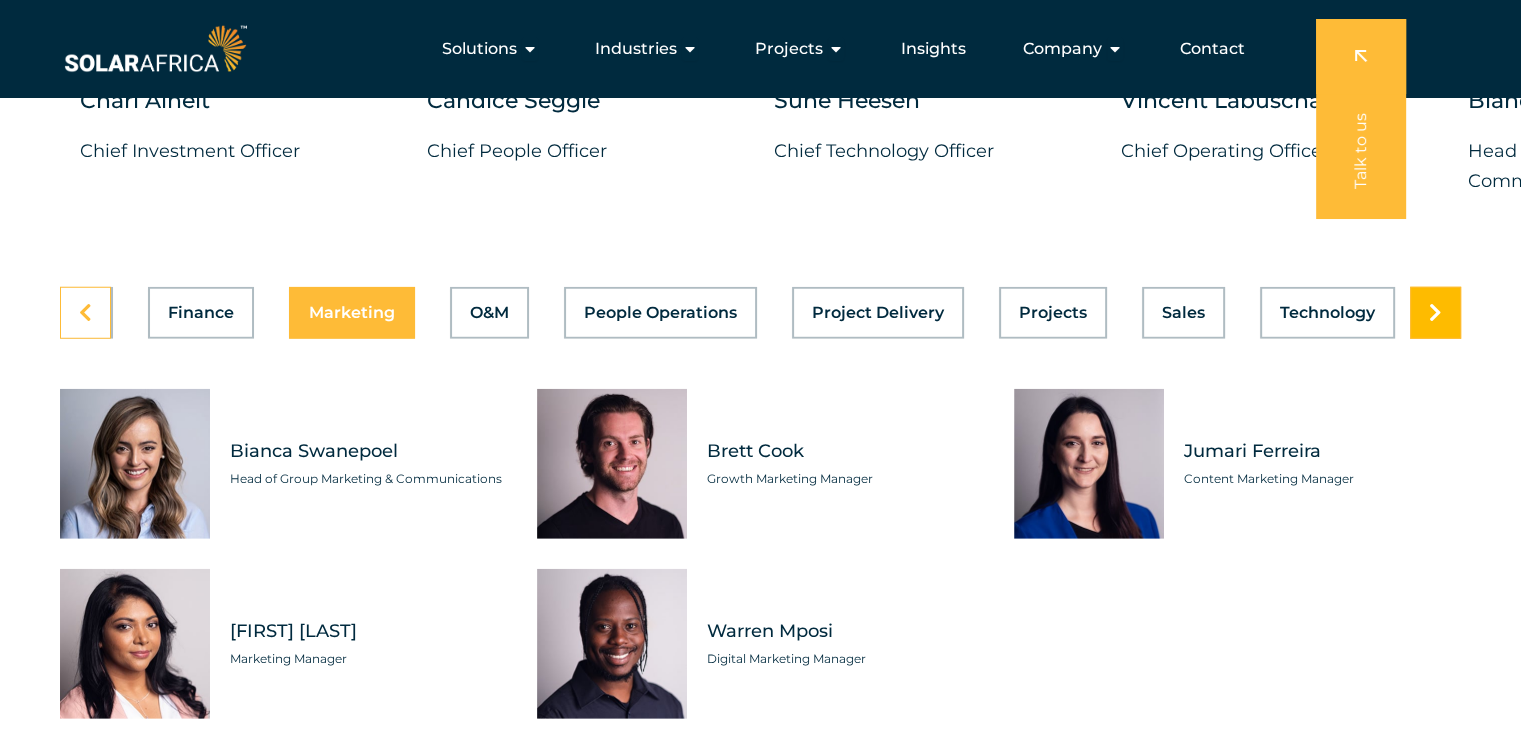 click at bounding box center [1435, 313] 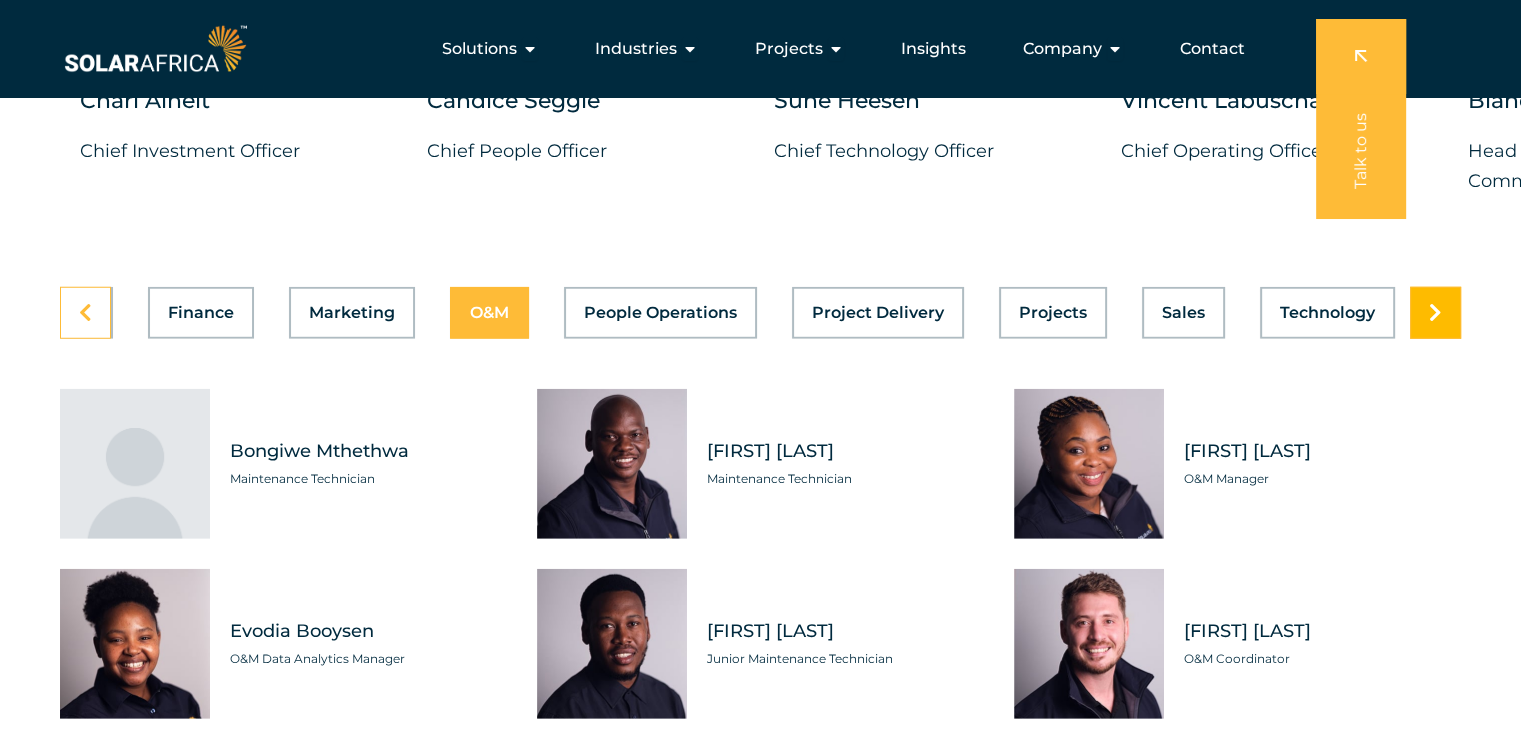 scroll, scrollTop: 0, scrollLeft: 799, axis: horizontal 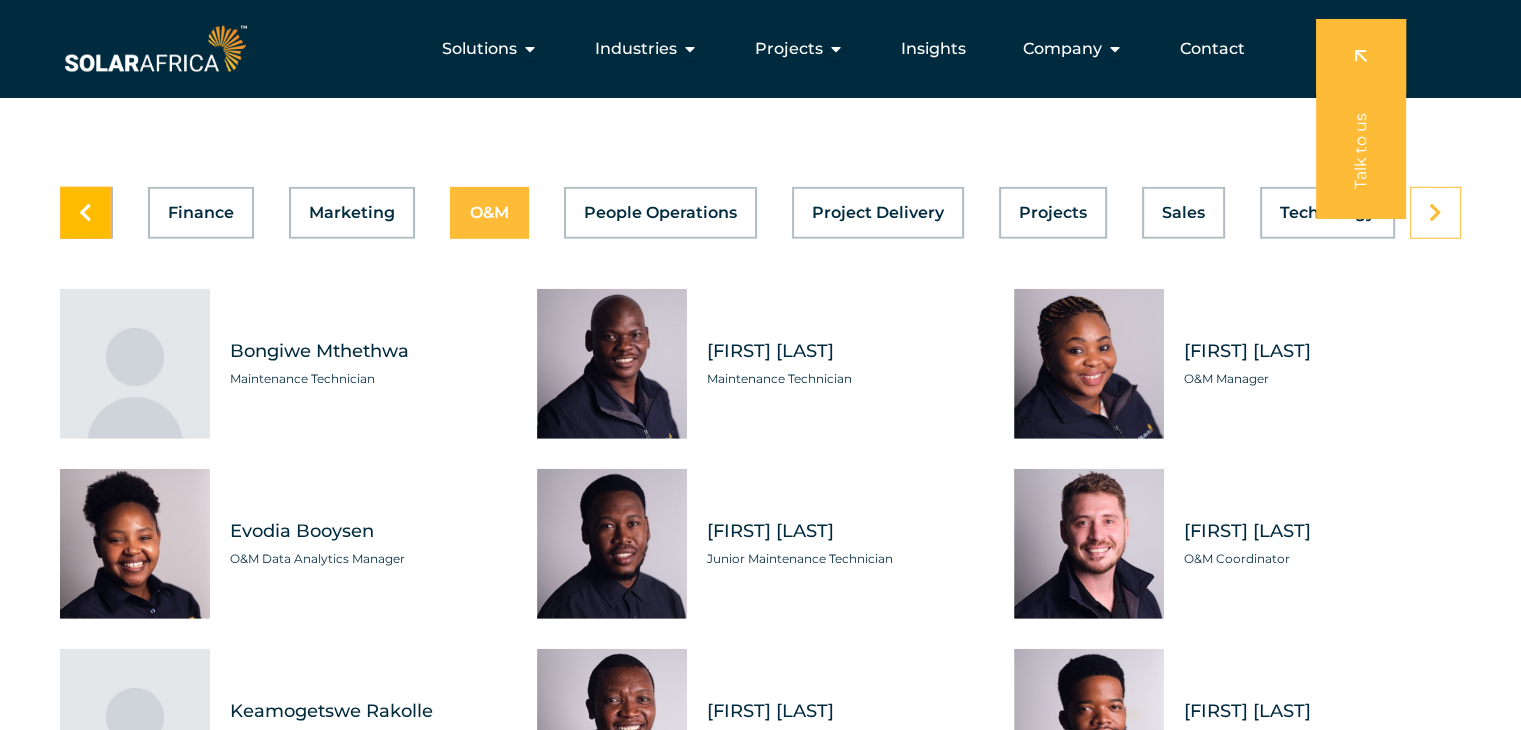 click at bounding box center [85, 213] 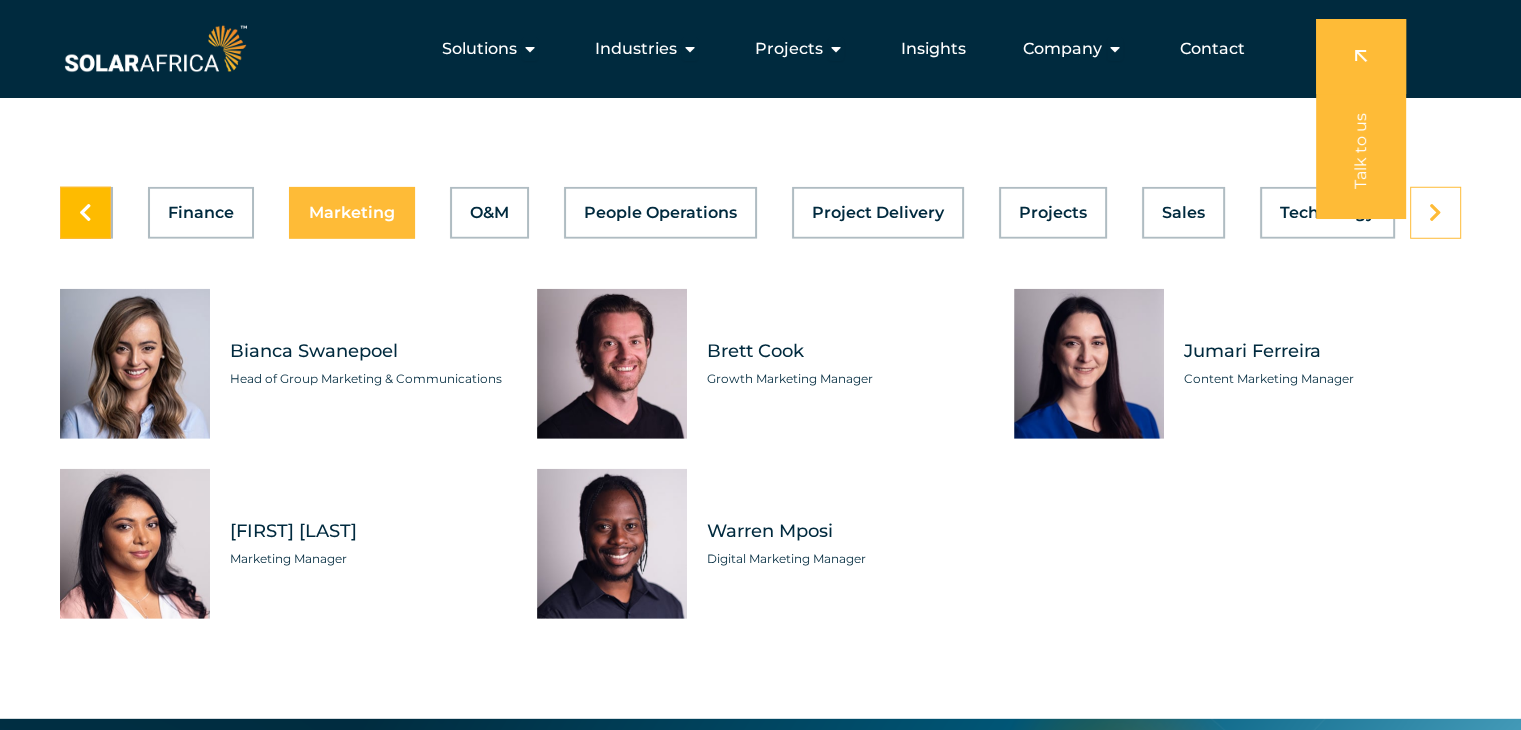 scroll, scrollTop: 0, scrollLeft: 799, axis: horizontal 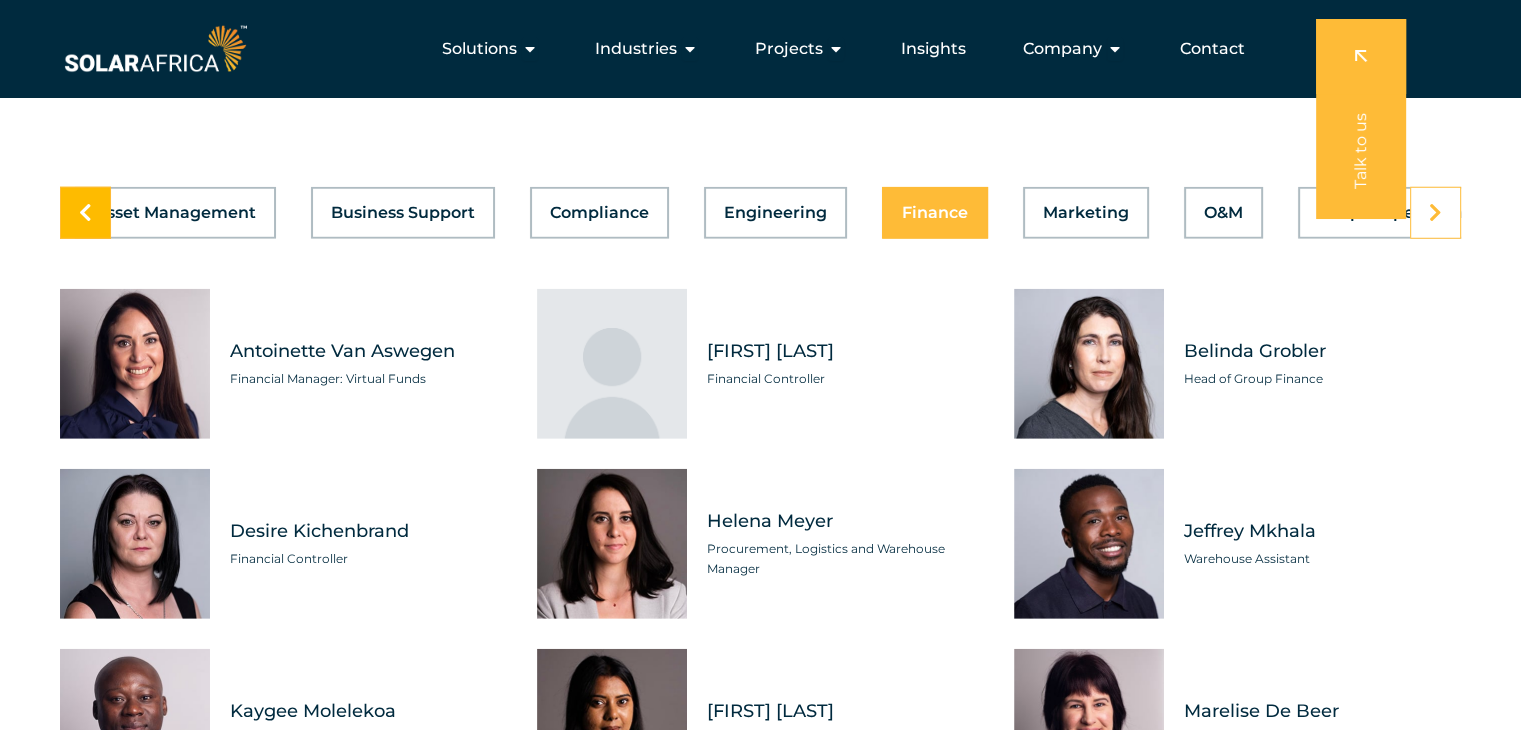 click at bounding box center (85, 213) 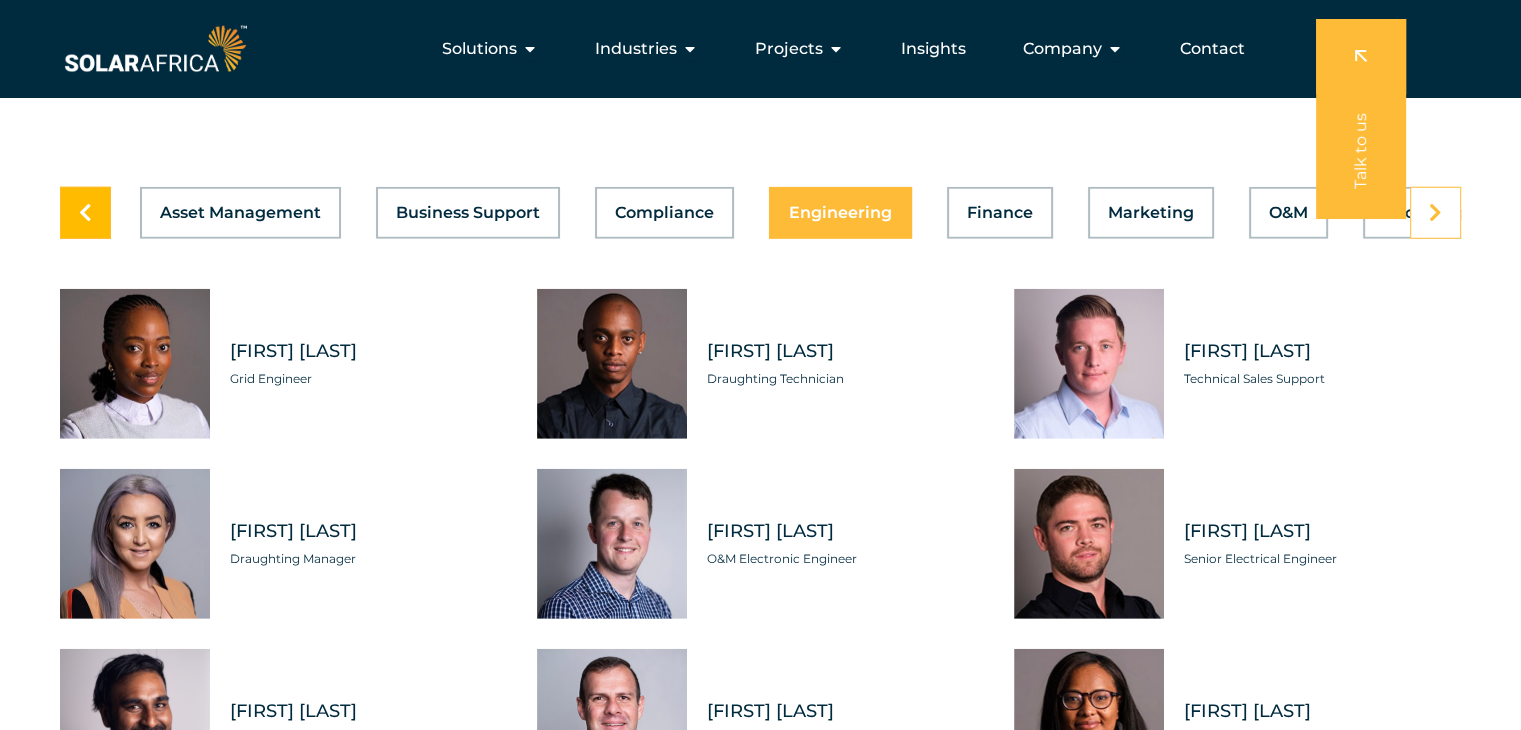 click at bounding box center [85, 213] 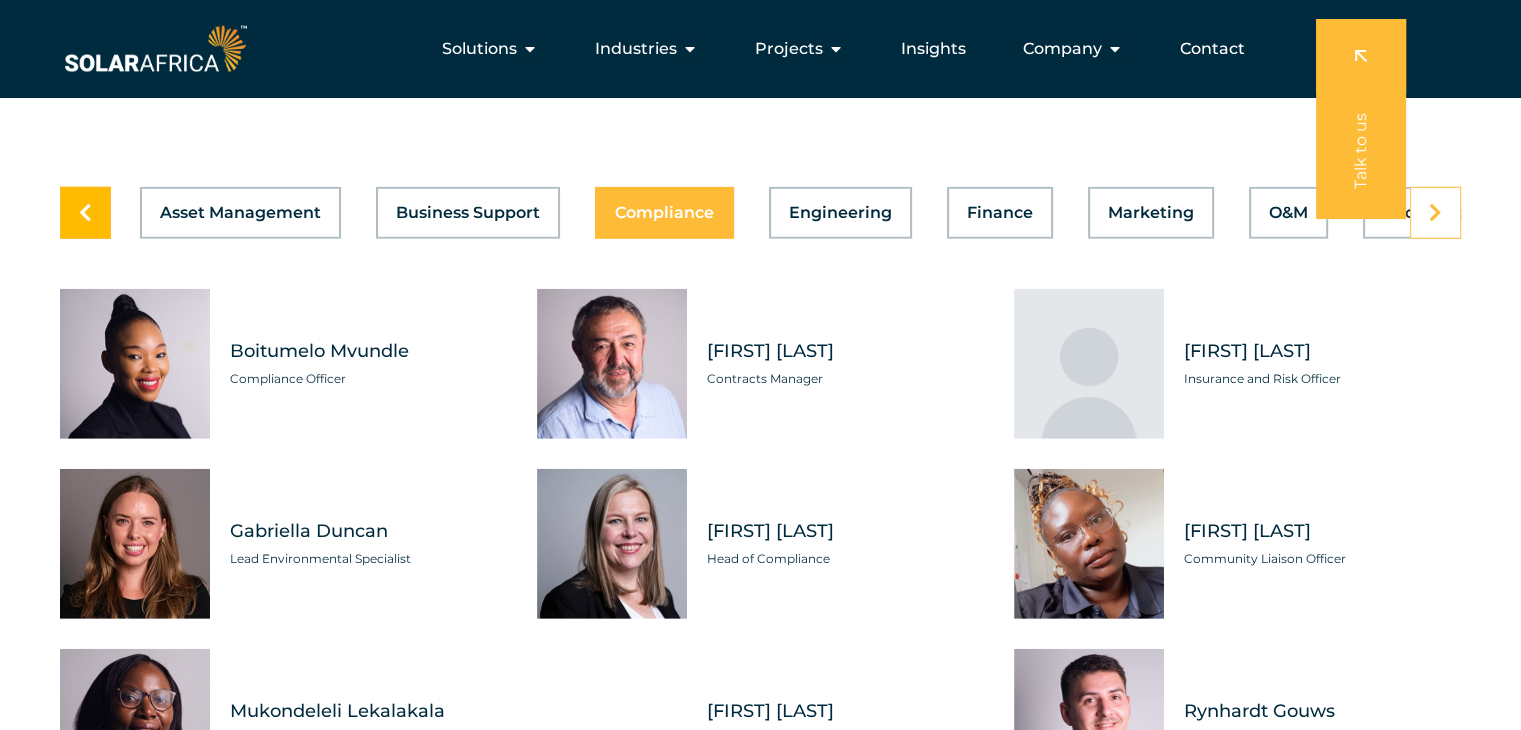 click at bounding box center (85, 213) 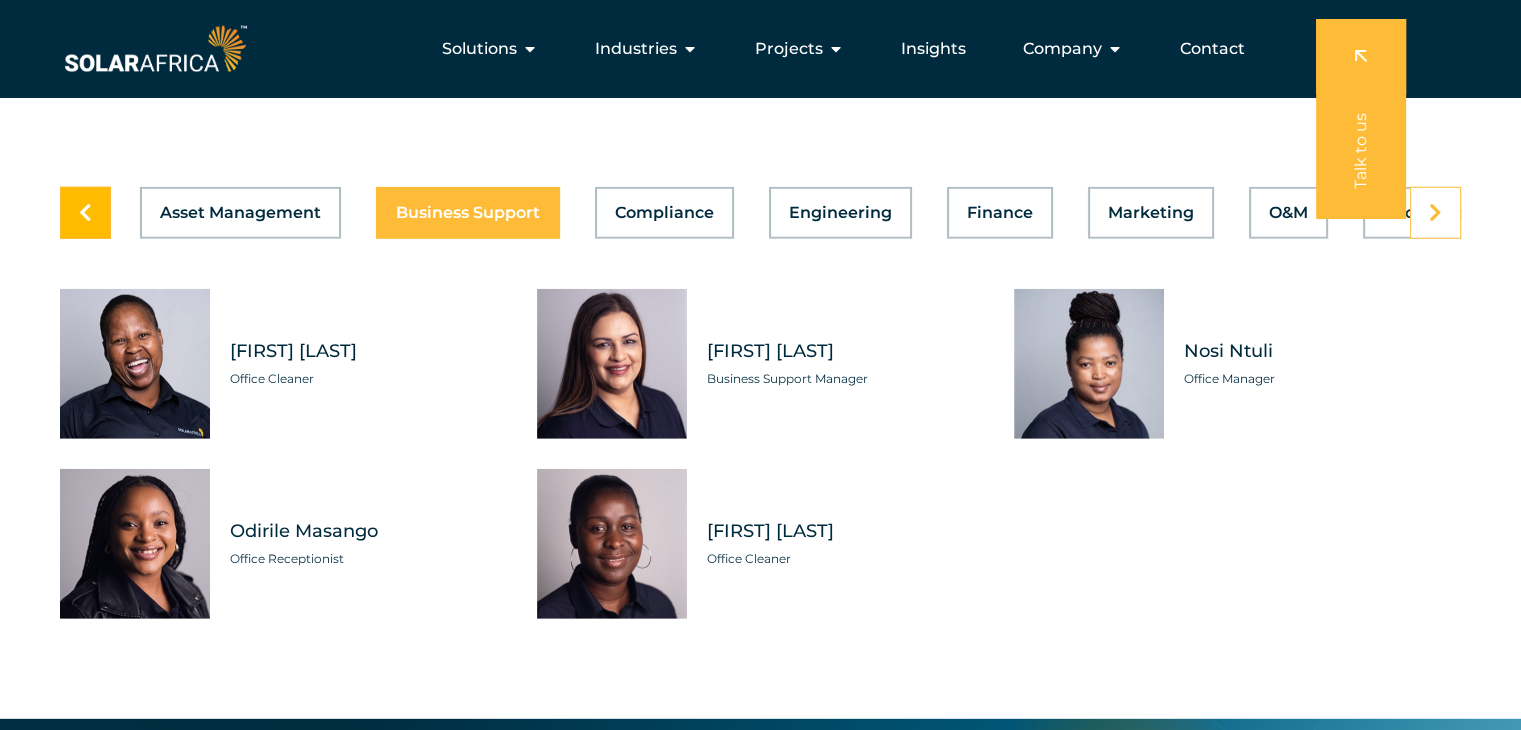 click at bounding box center [85, 213] 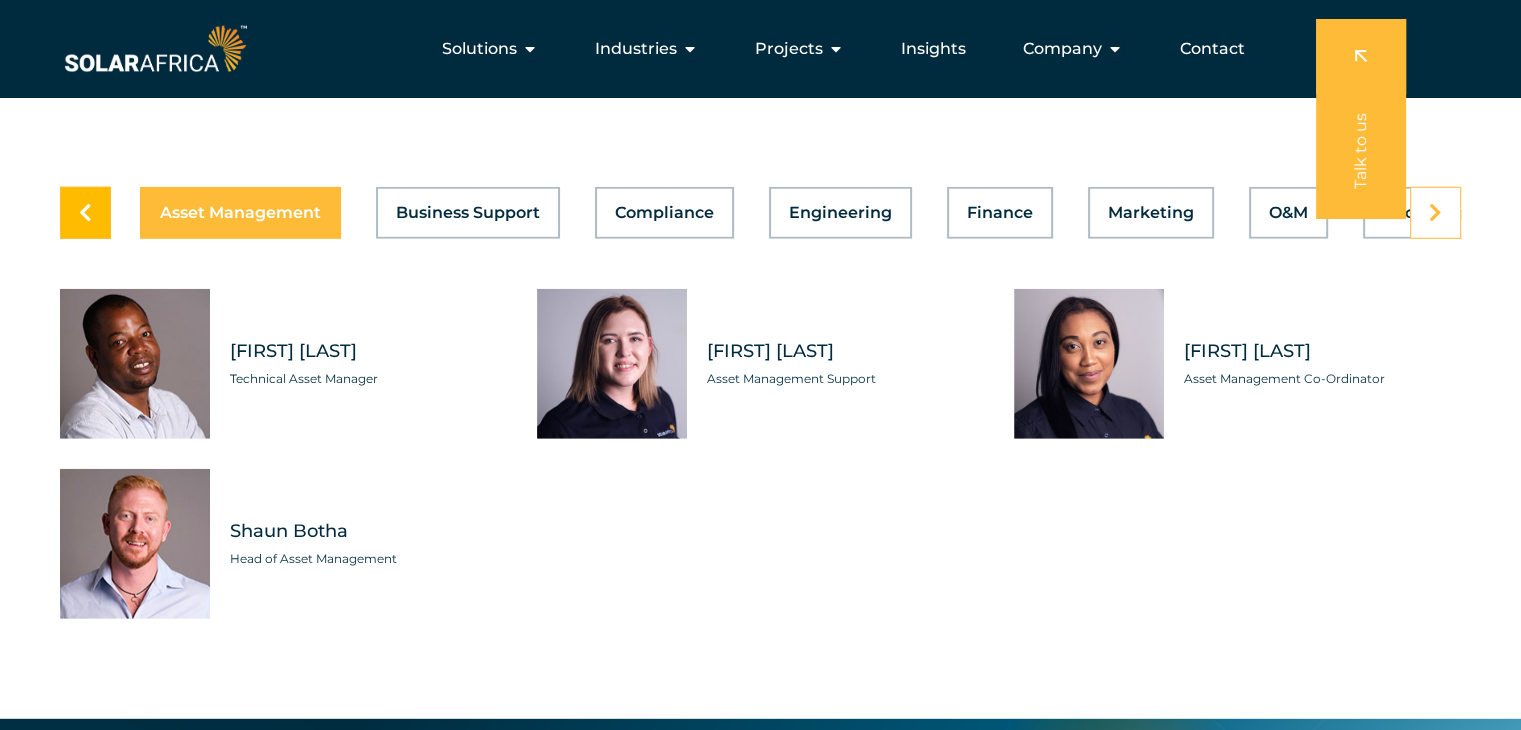 click at bounding box center (85, 213) 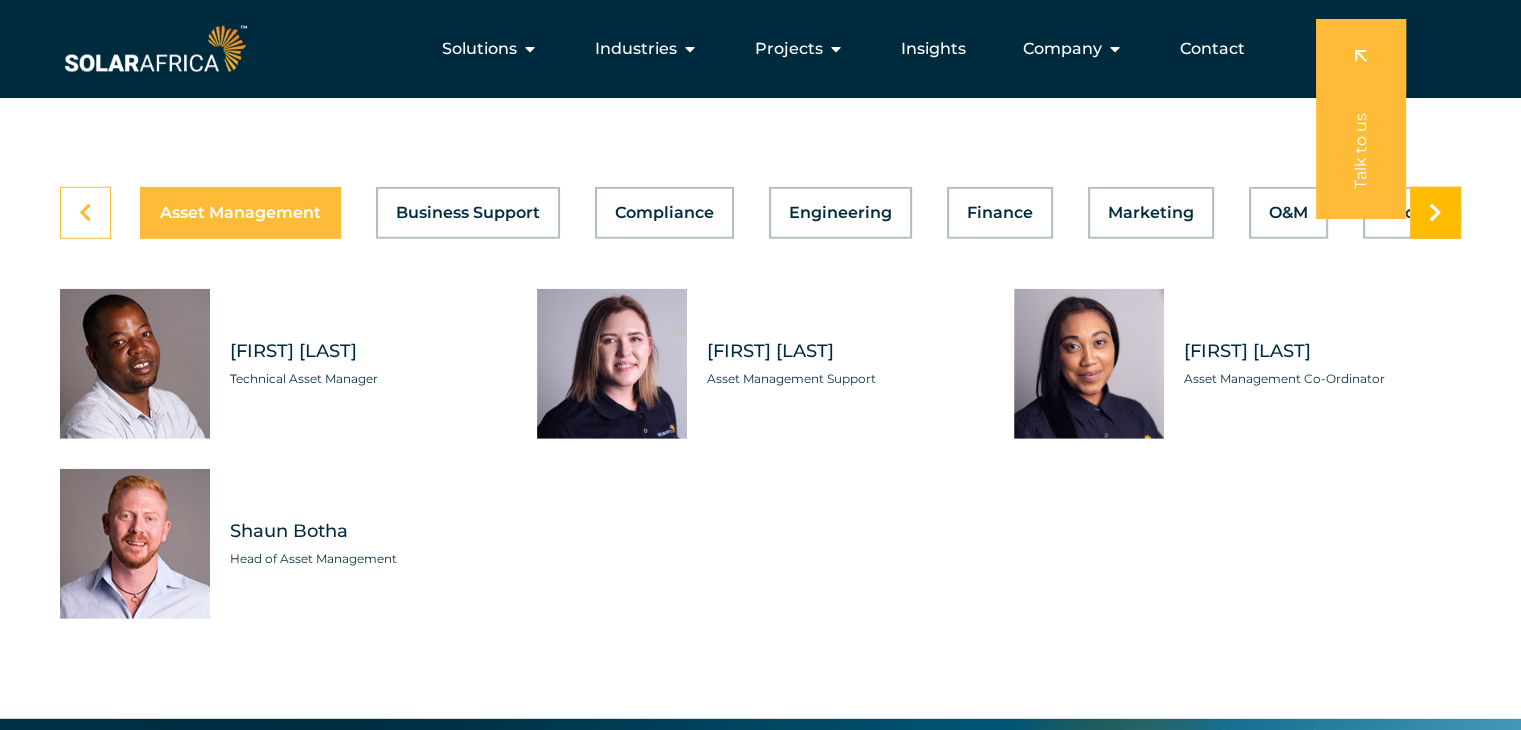 click at bounding box center (1435, 213) 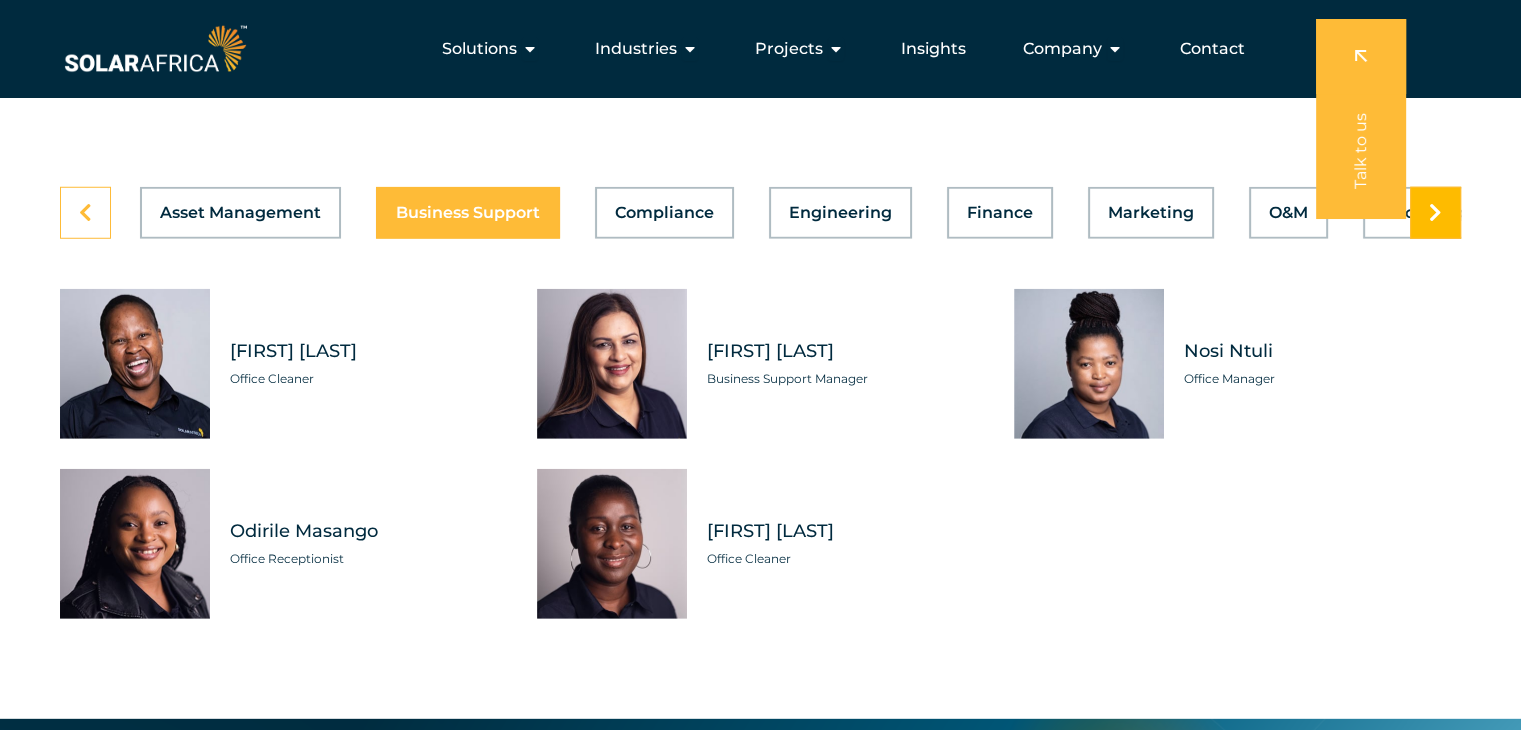 click at bounding box center (1435, 213) 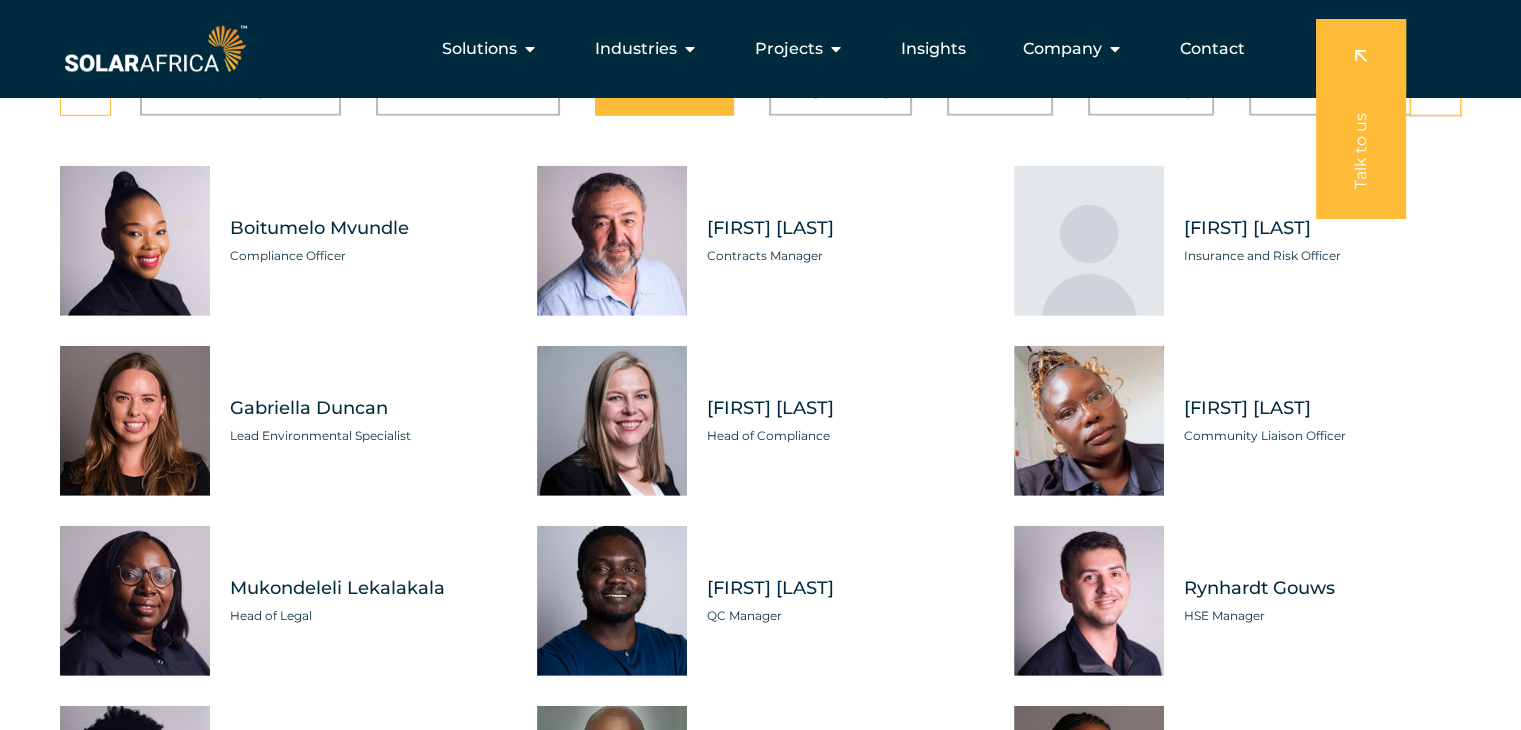 scroll, scrollTop: 5600, scrollLeft: 0, axis: vertical 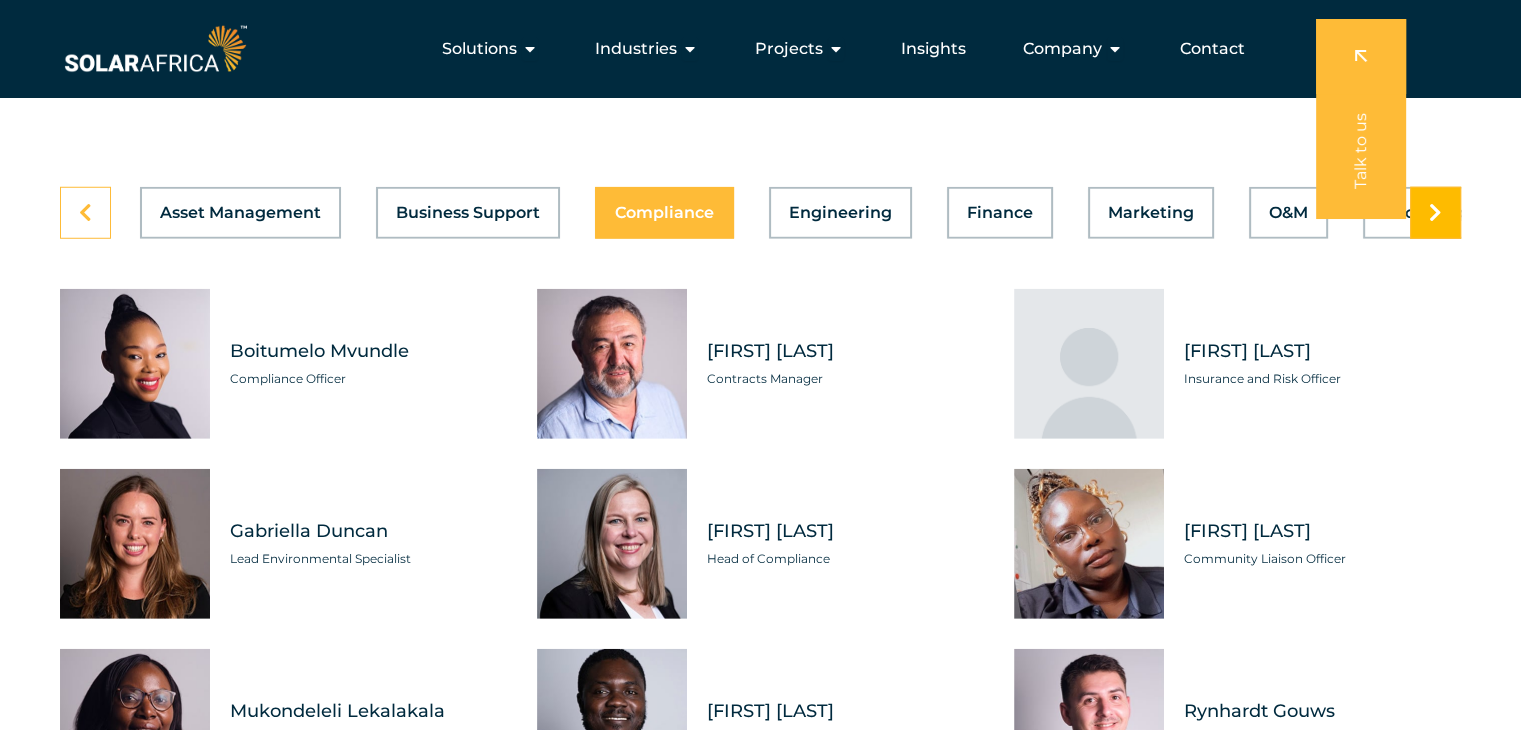 click at bounding box center (1435, 213) 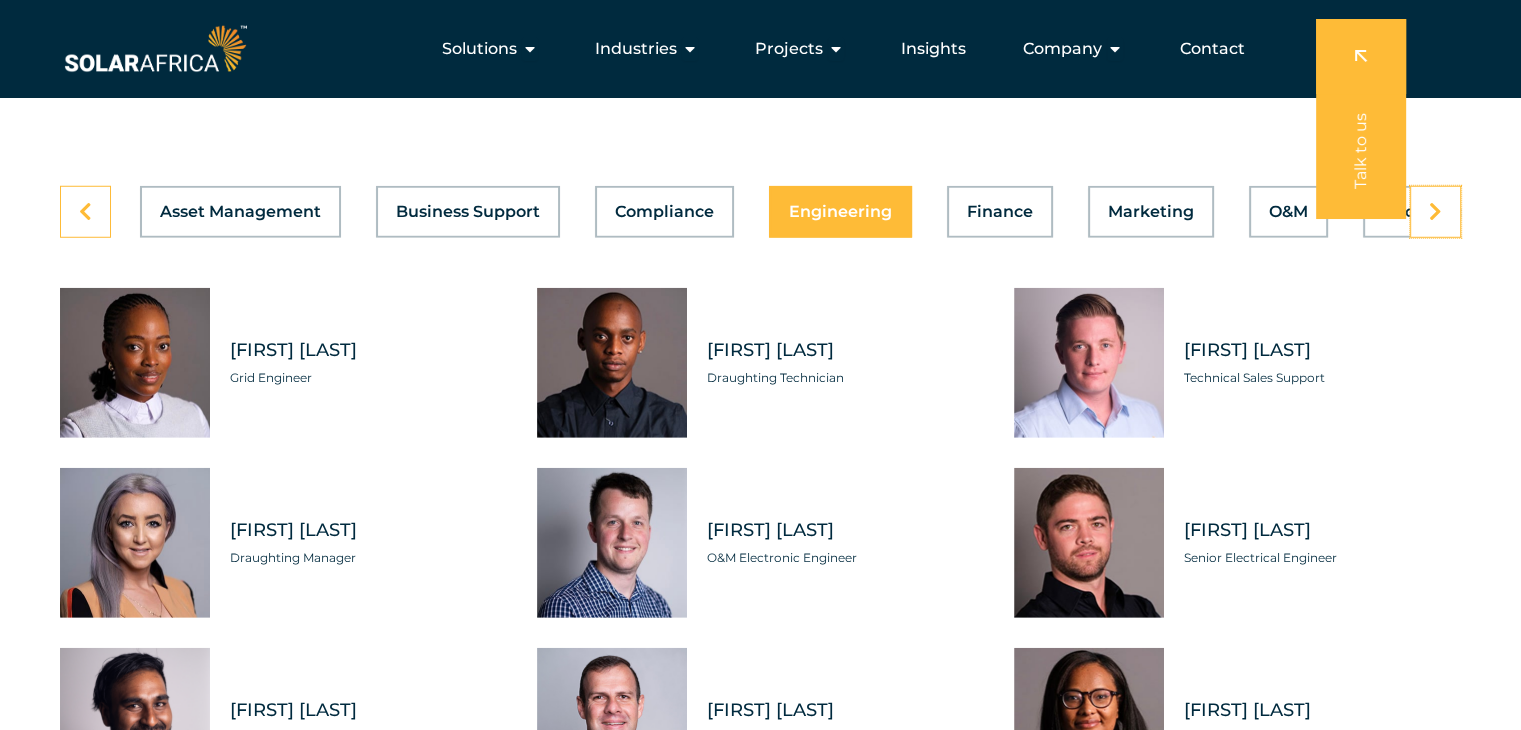 scroll, scrollTop: 5600, scrollLeft: 0, axis: vertical 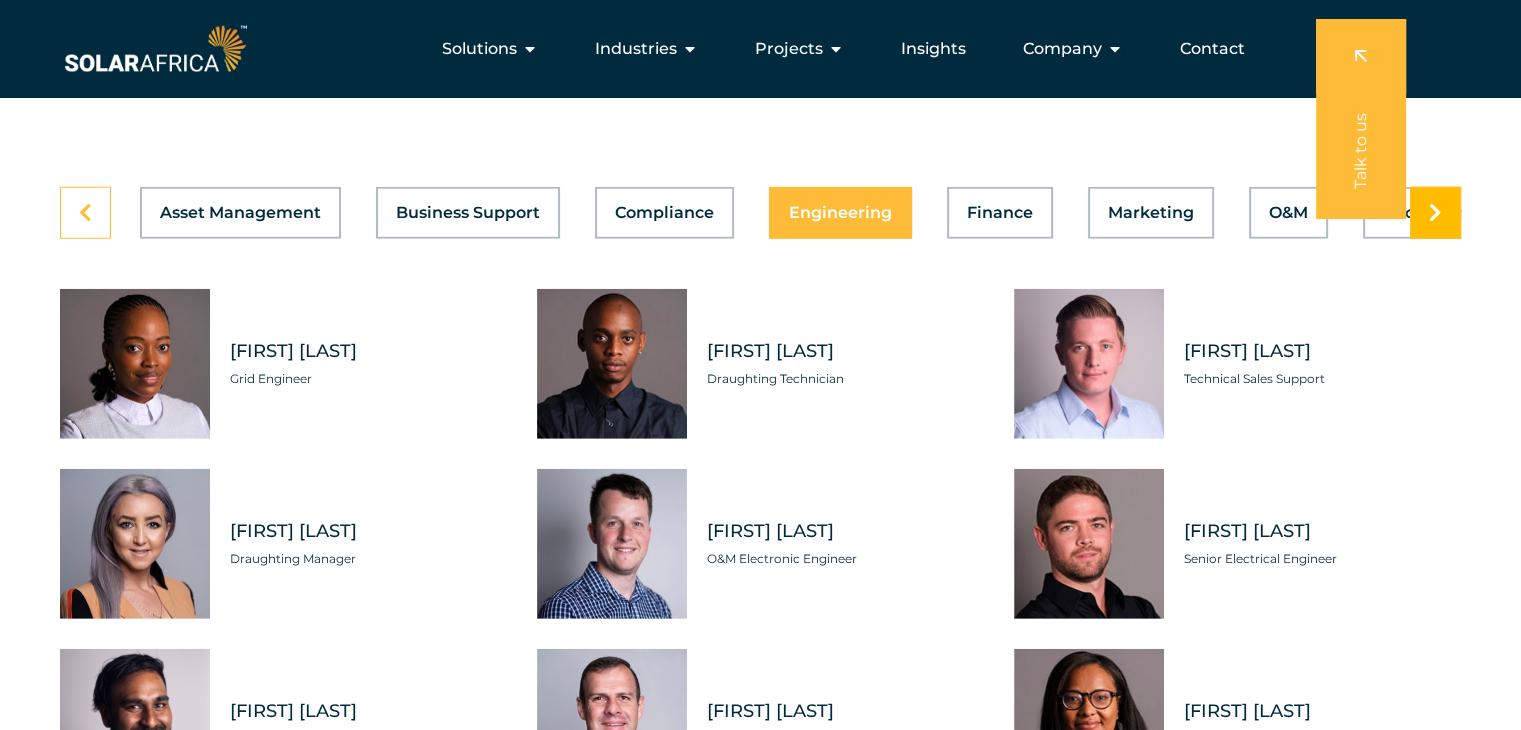 click at bounding box center [1435, 213] 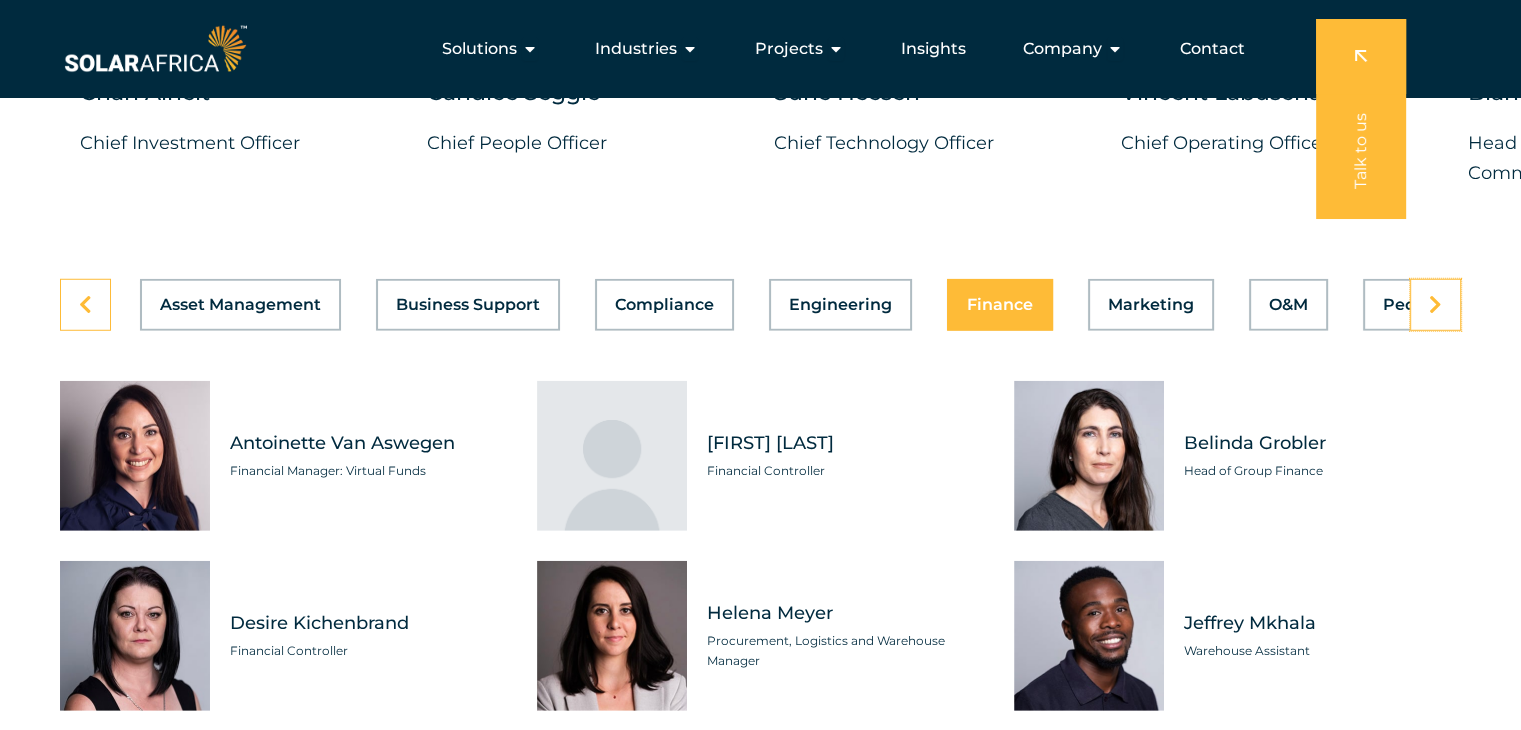 scroll, scrollTop: 5500, scrollLeft: 0, axis: vertical 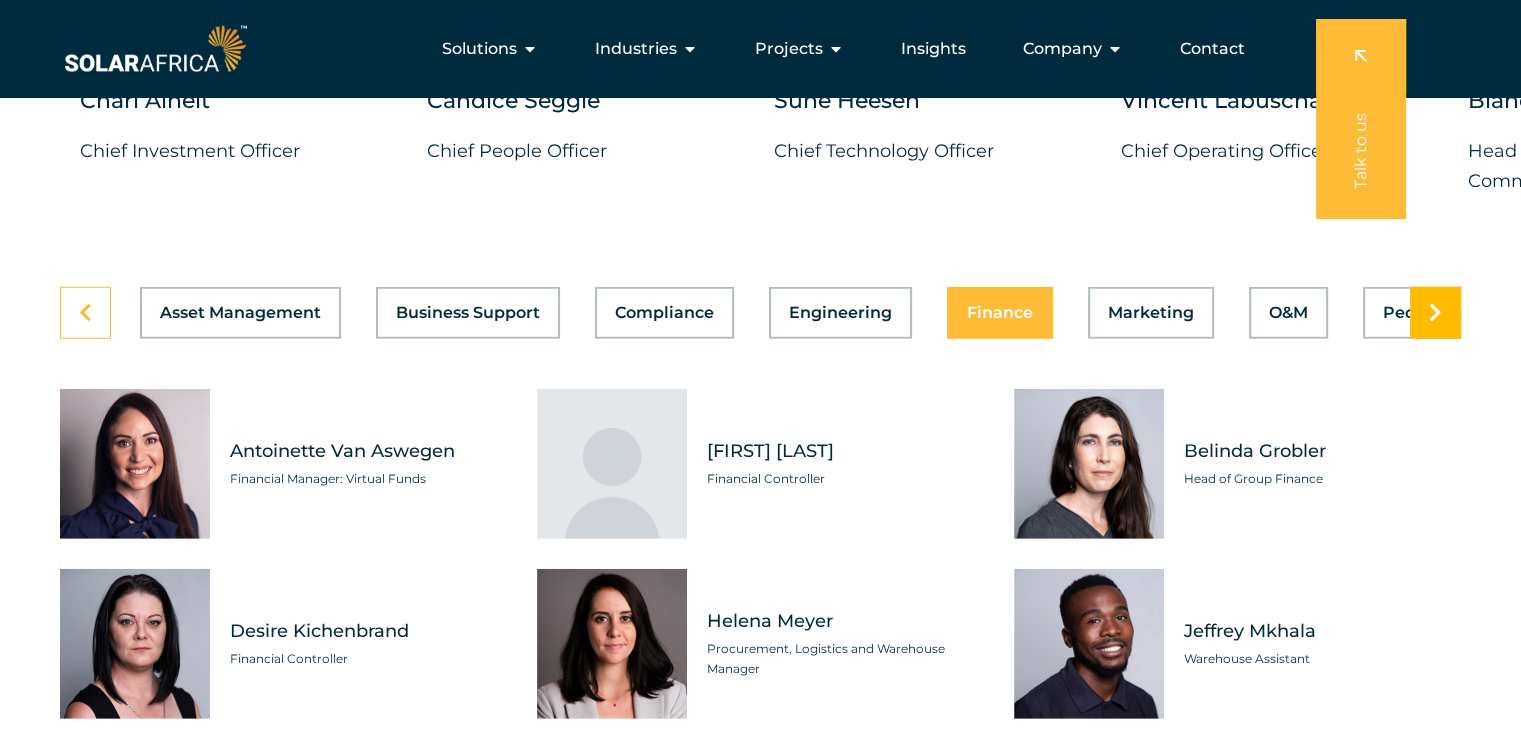 click at bounding box center (1435, 313) 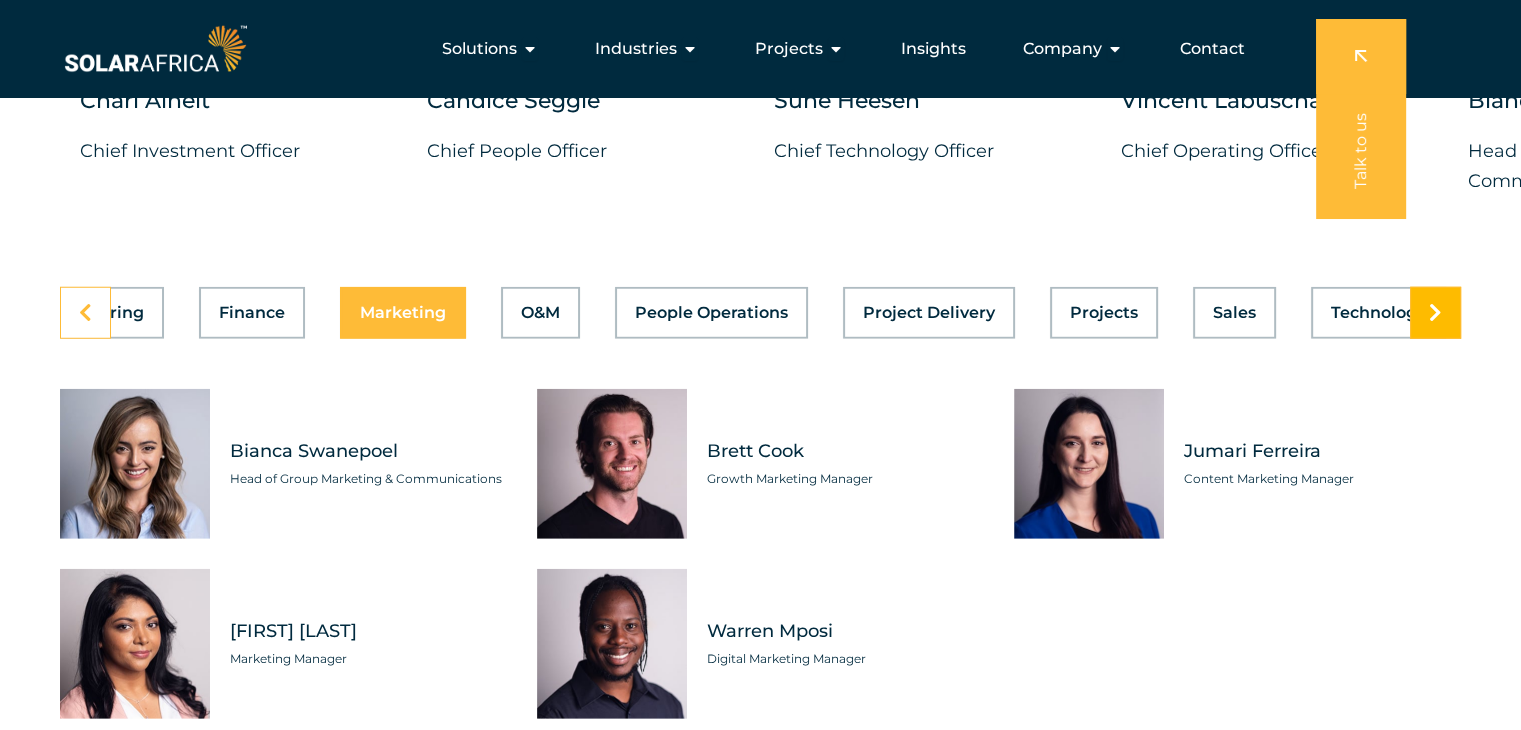 scroll, scrollTop: 0, scrollLeft: 799, axis: horizontal 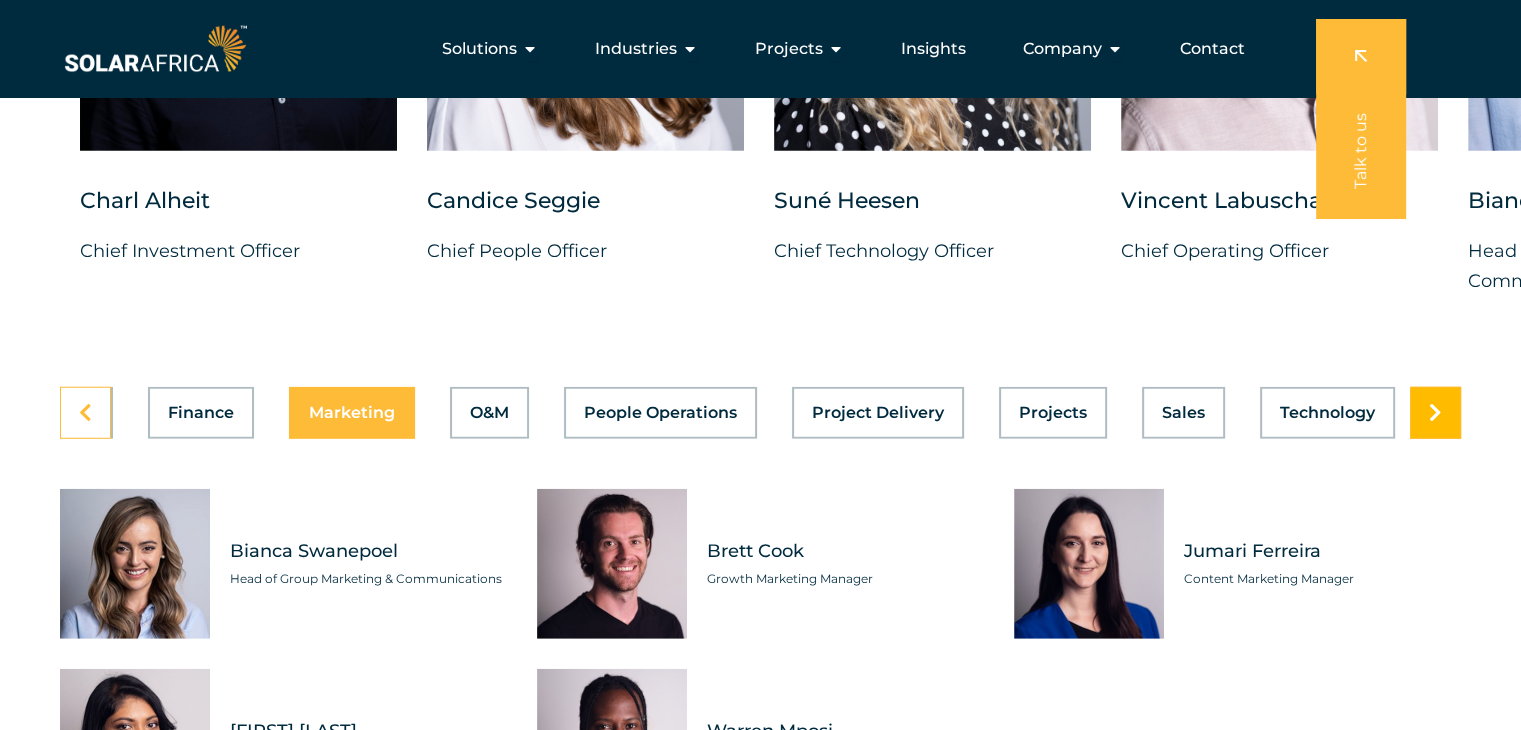 click at bounding box center [1435, 413] 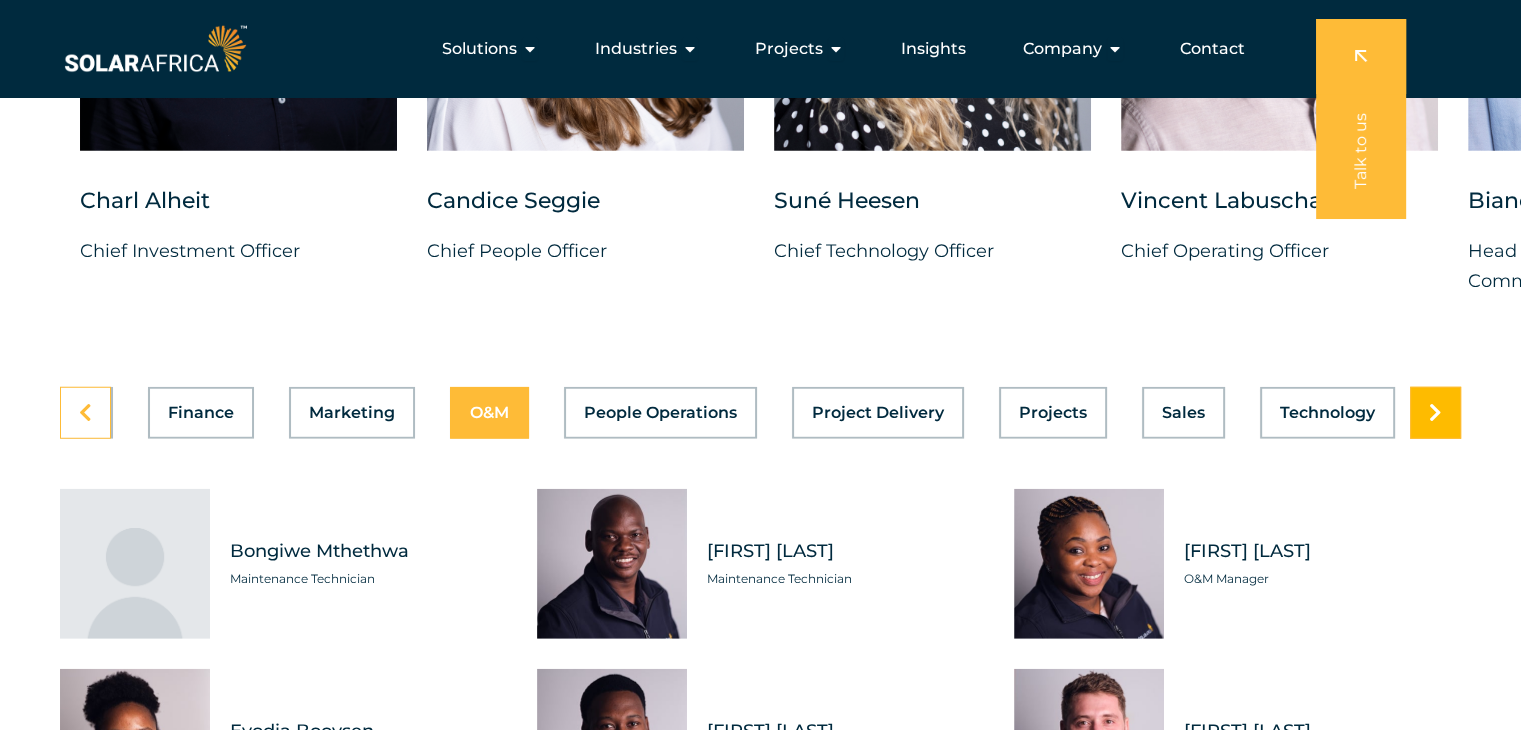scroll, scrollTop: 0, scrollLeft: 799, axis: horizontal 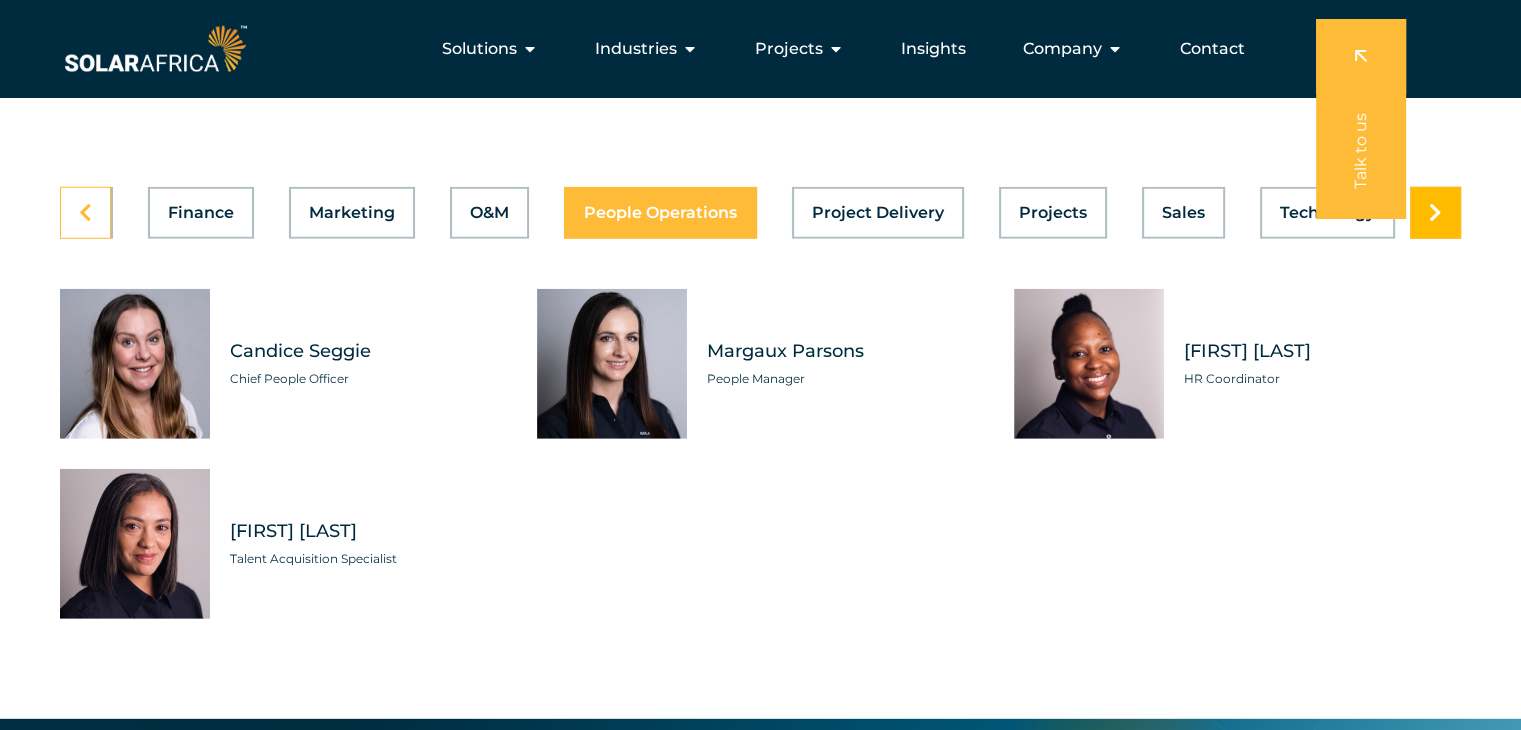 click at bounding box center [1435, 213] 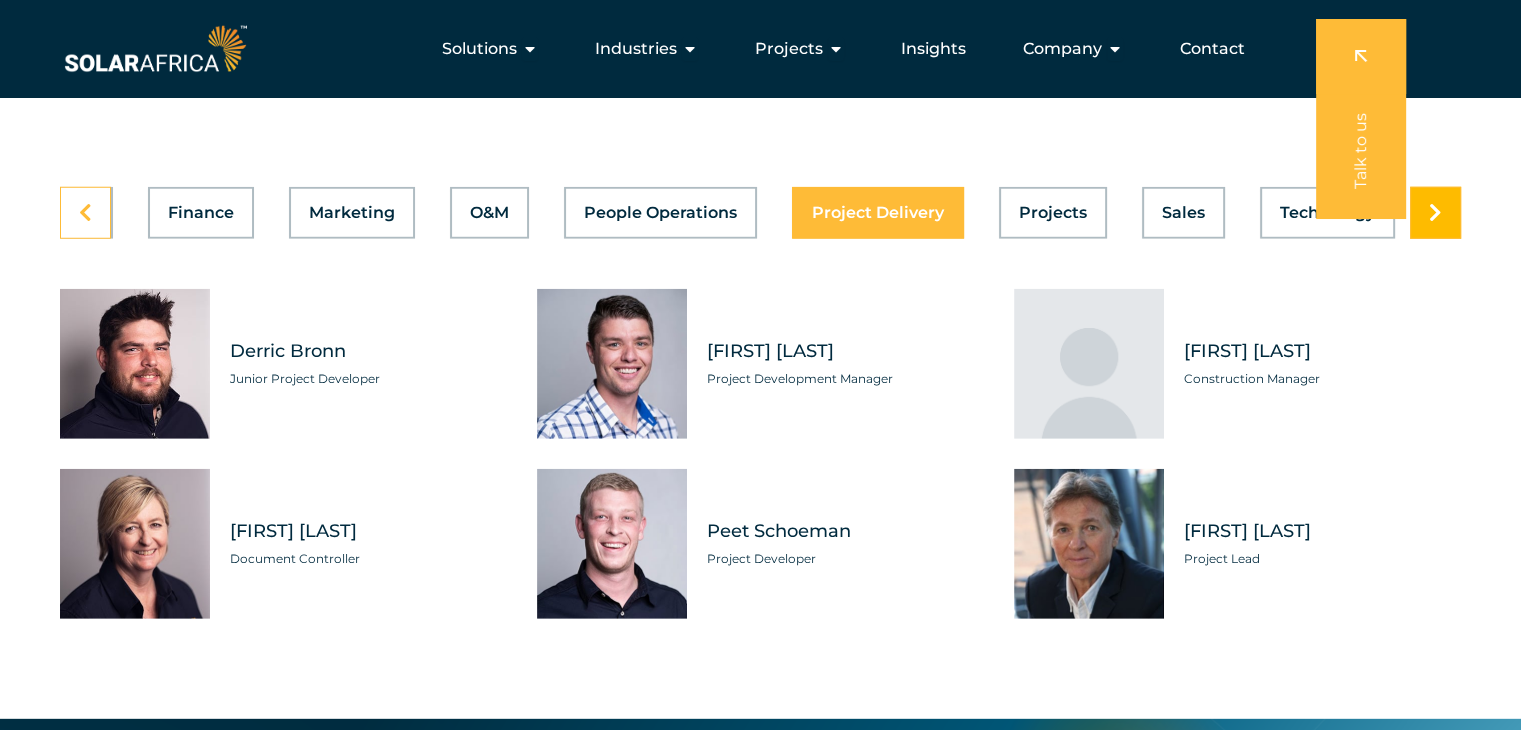 scroll, scrollTop: 0, scrollLeft: 799, axis: horizontal 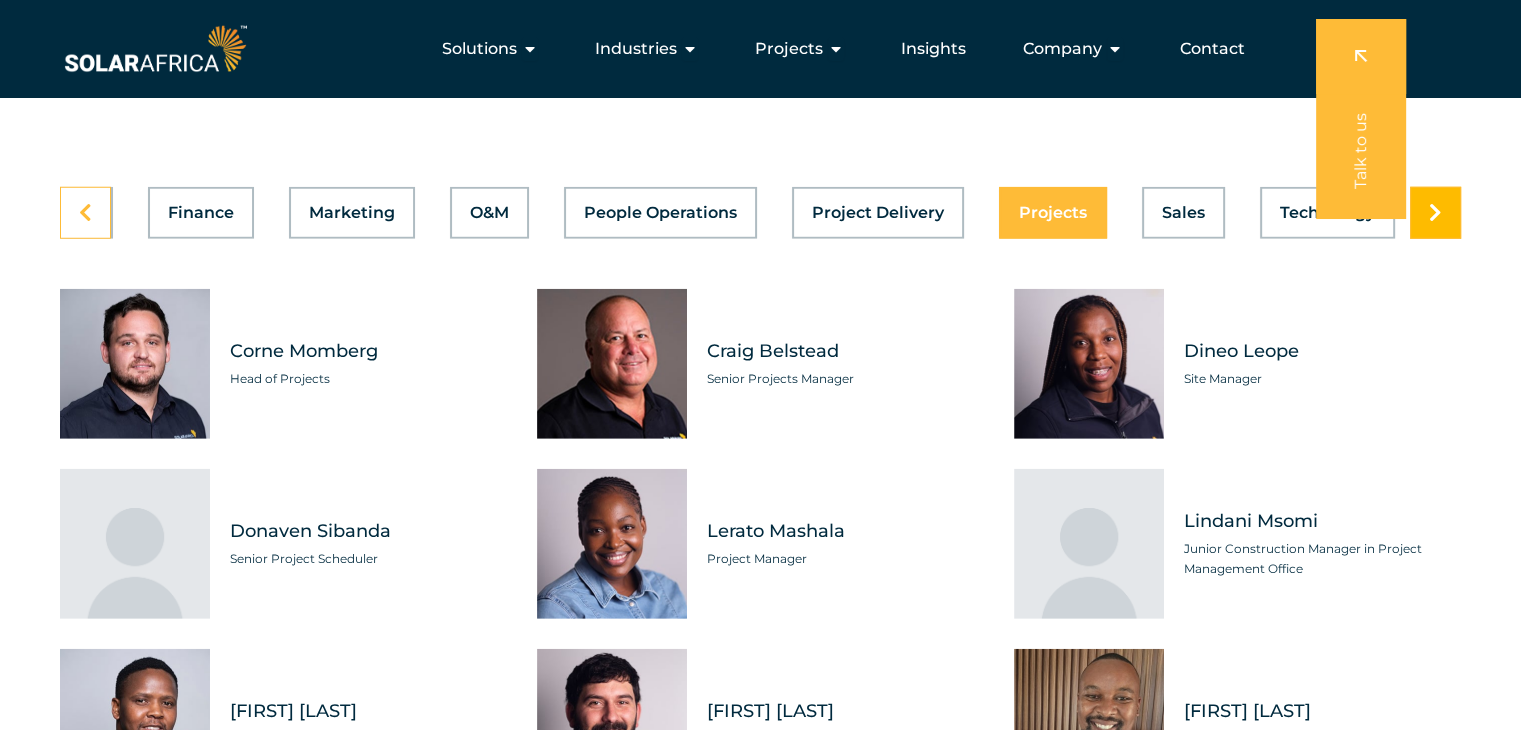 click at bounding box center (1435, 213) 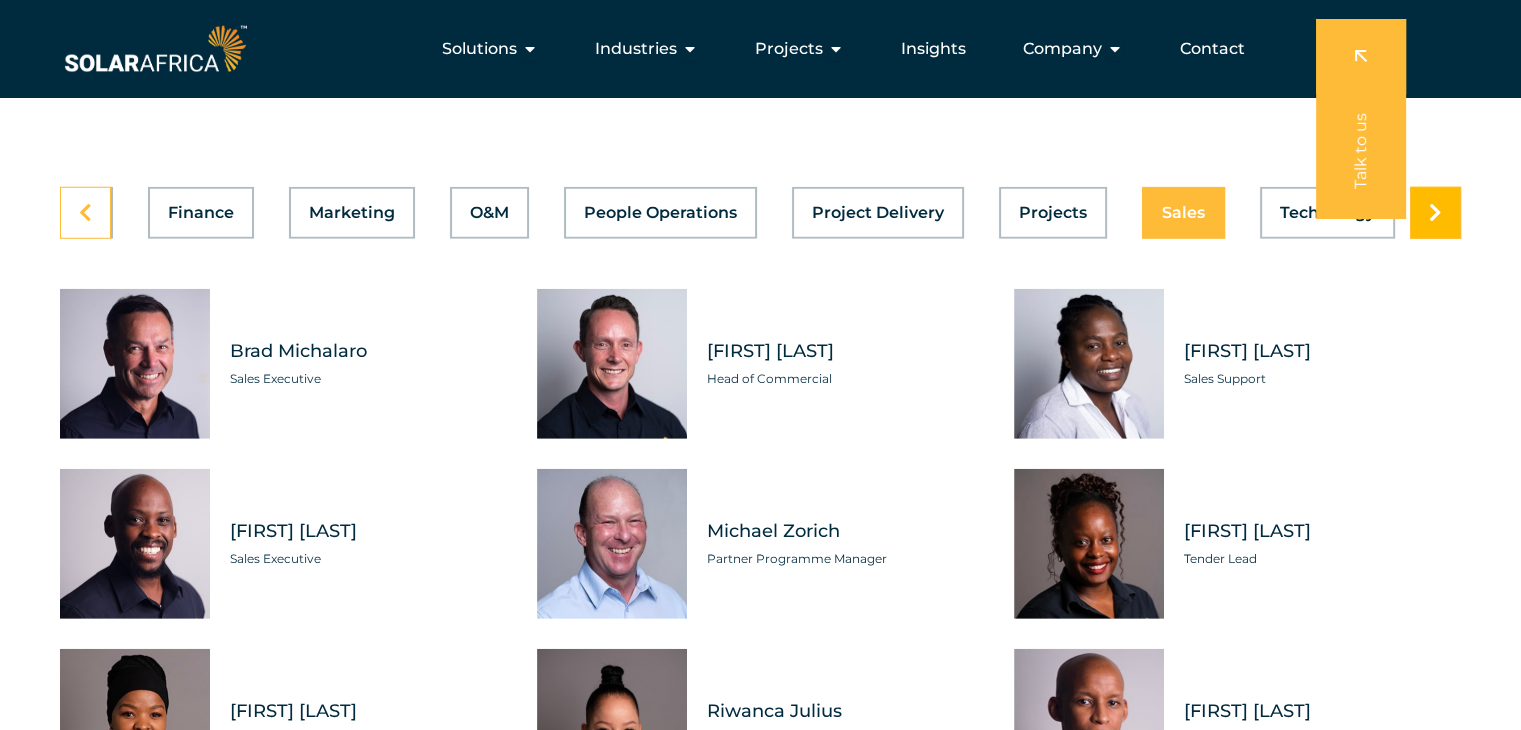 scroll, scrollTop: 0, scrollLeft: 799, axis: horizontal 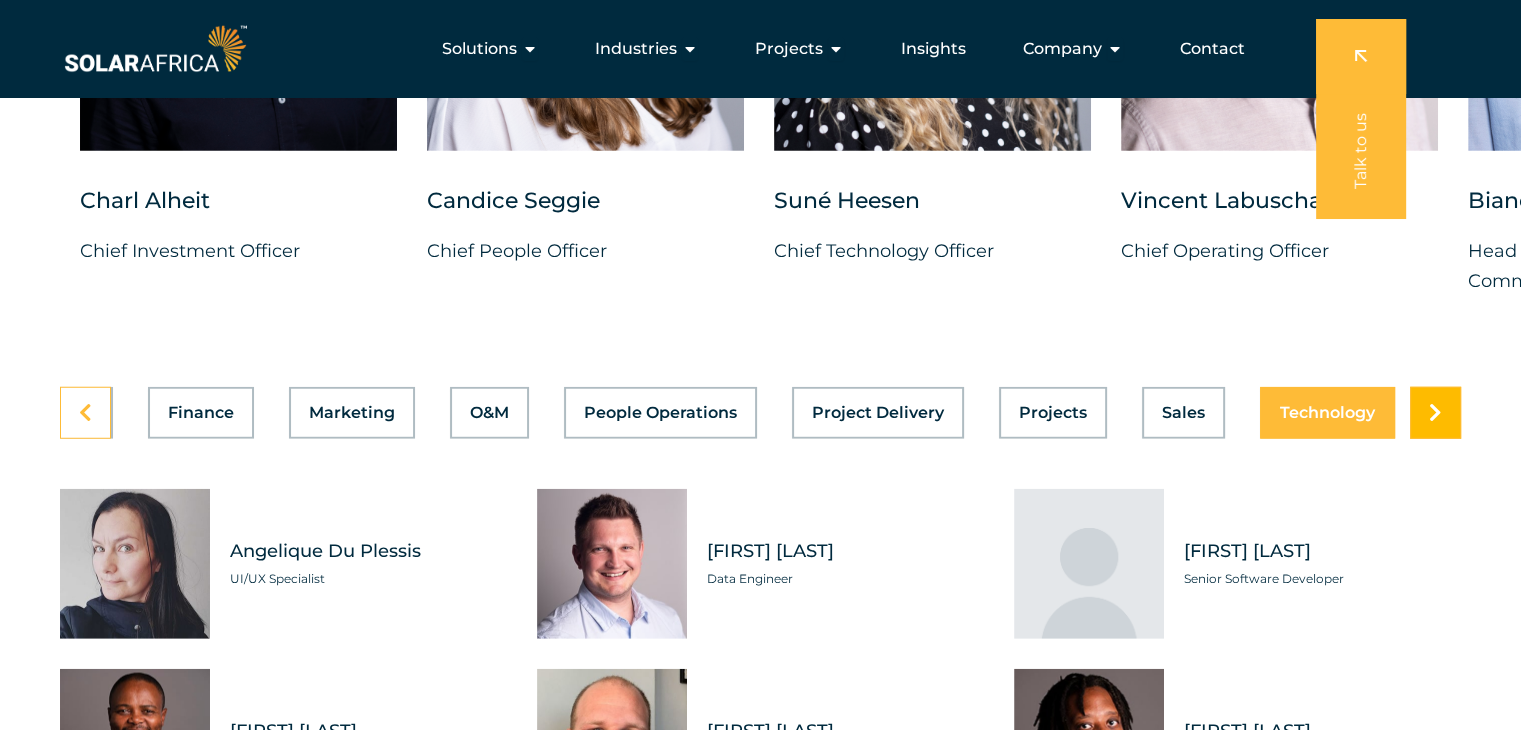 click at bounding box center (1435, 413) 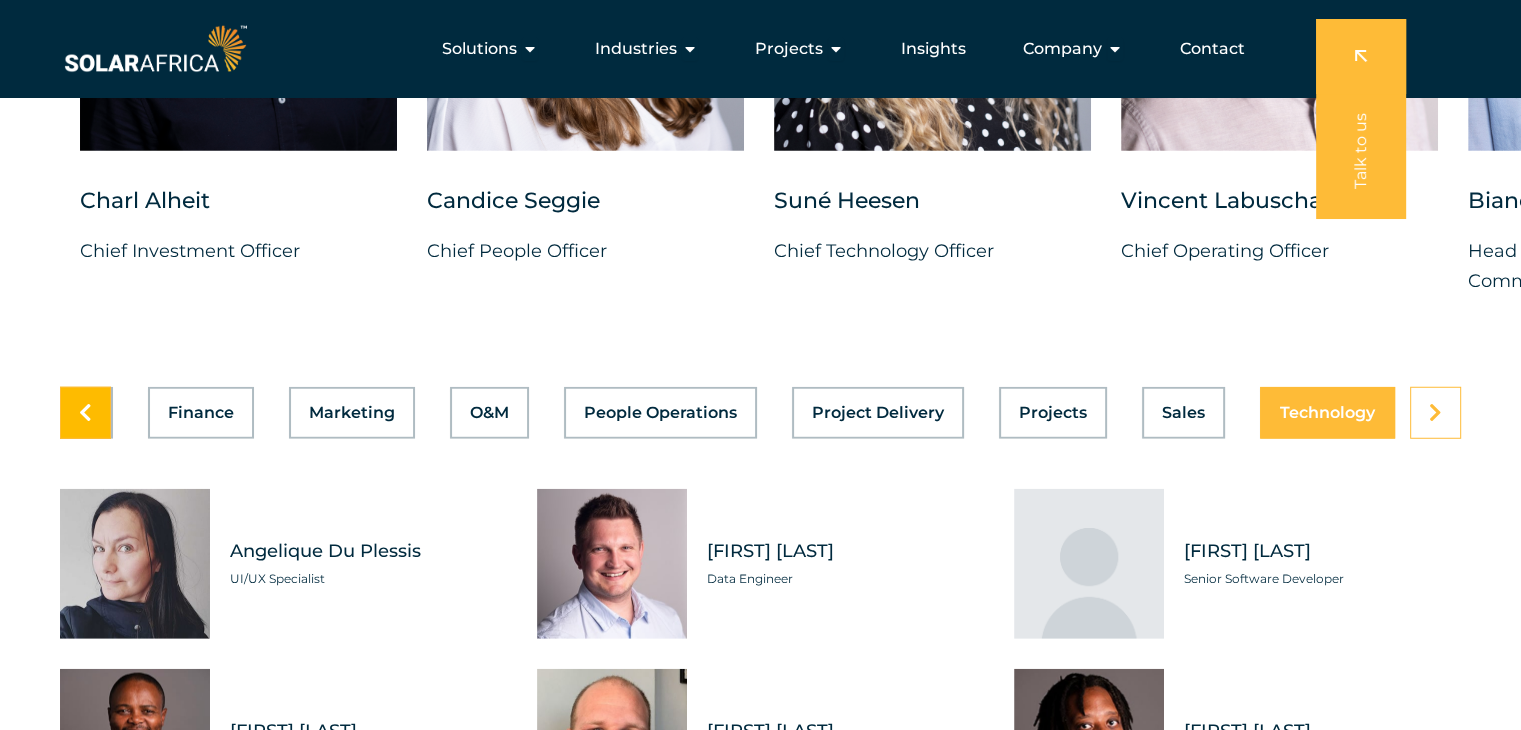 click at bounding box center (85, 413) 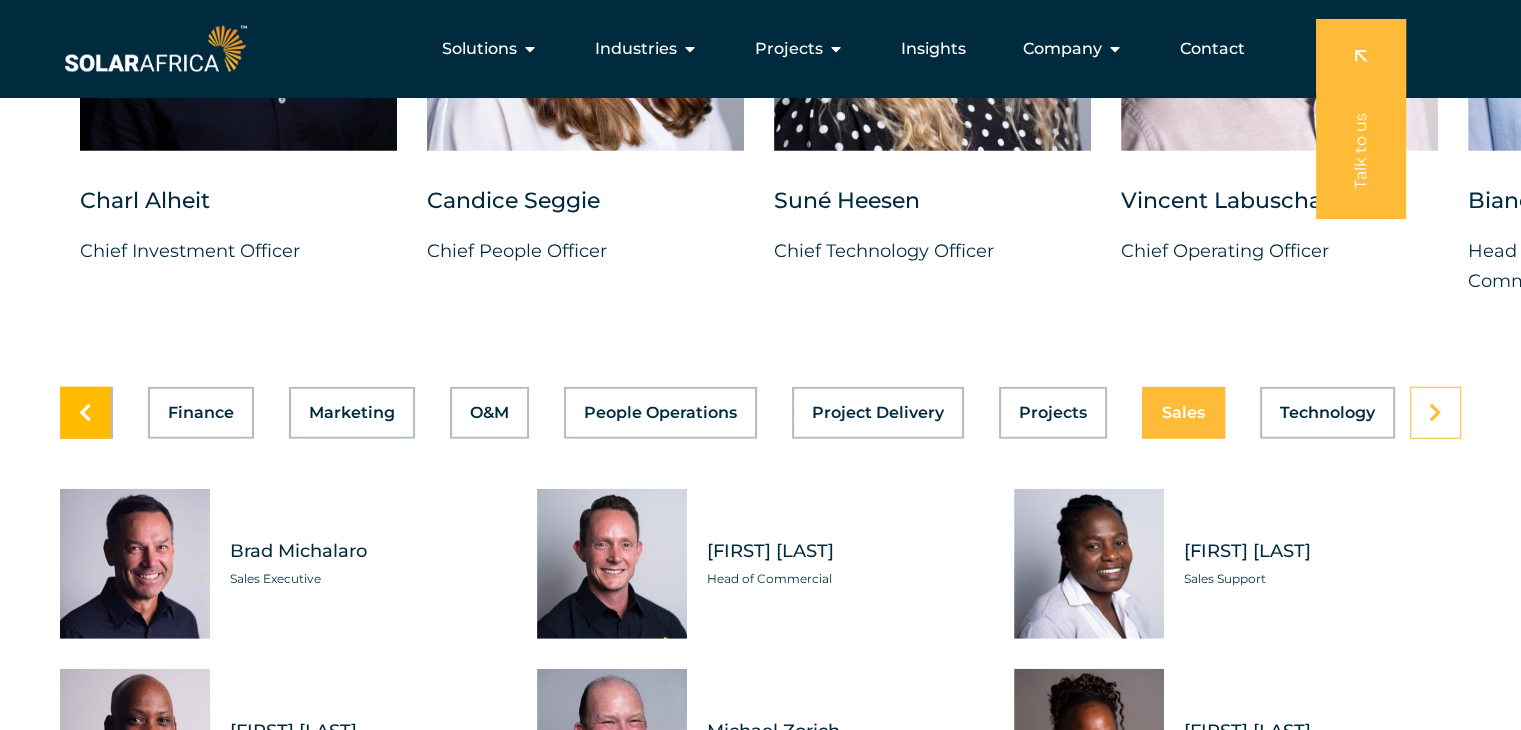 click at bounding box center (85, 413) 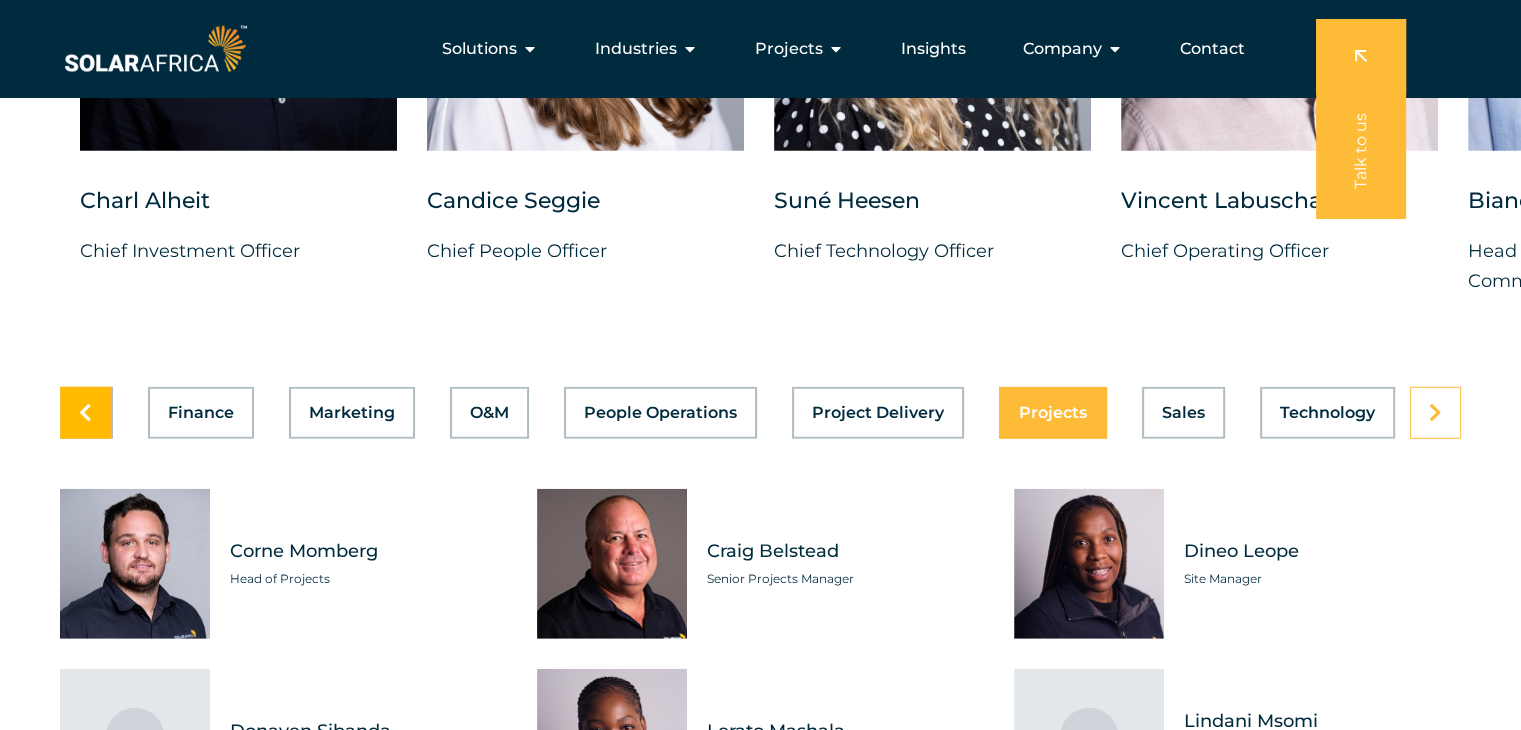 click at bounding box center [85, 413] 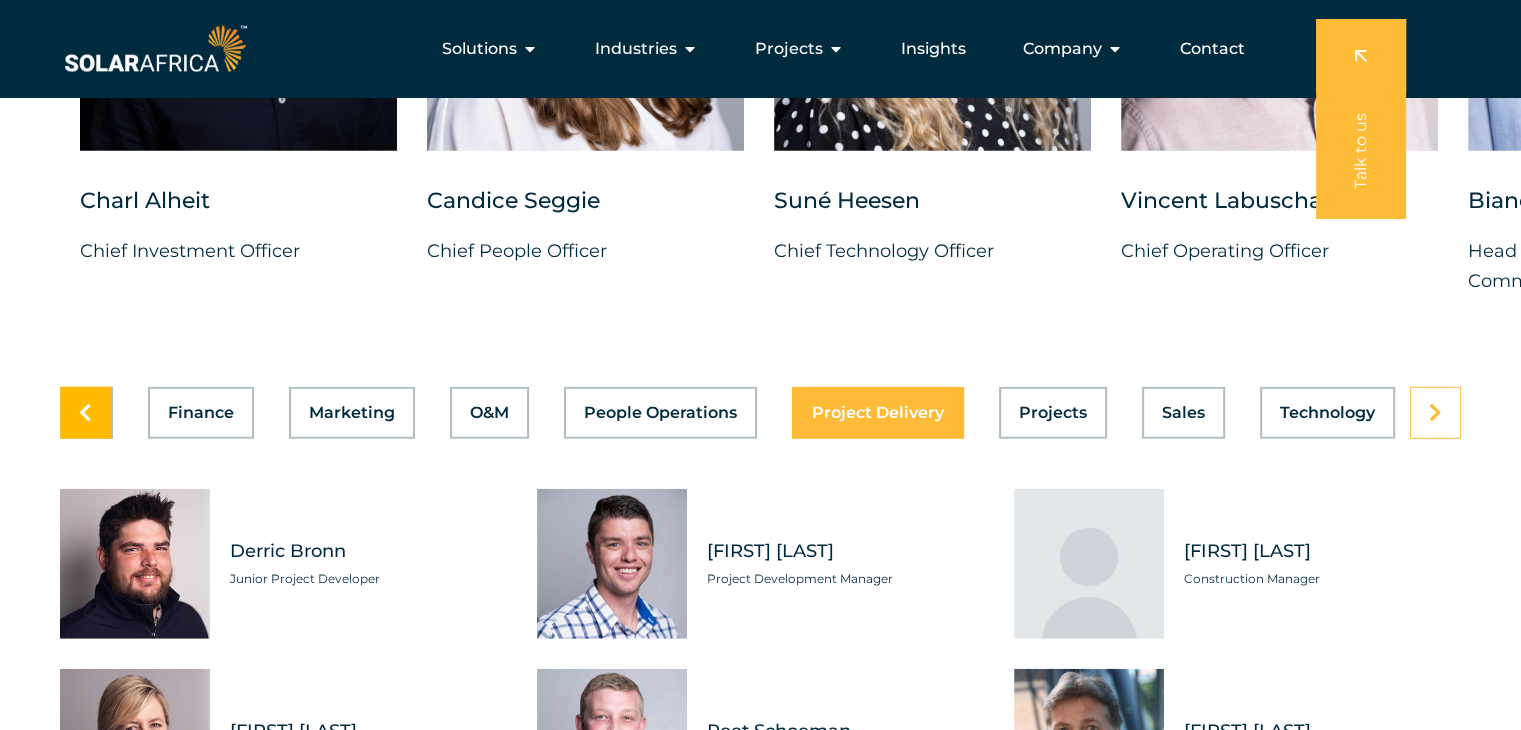 click at bounding box center [85, 413] 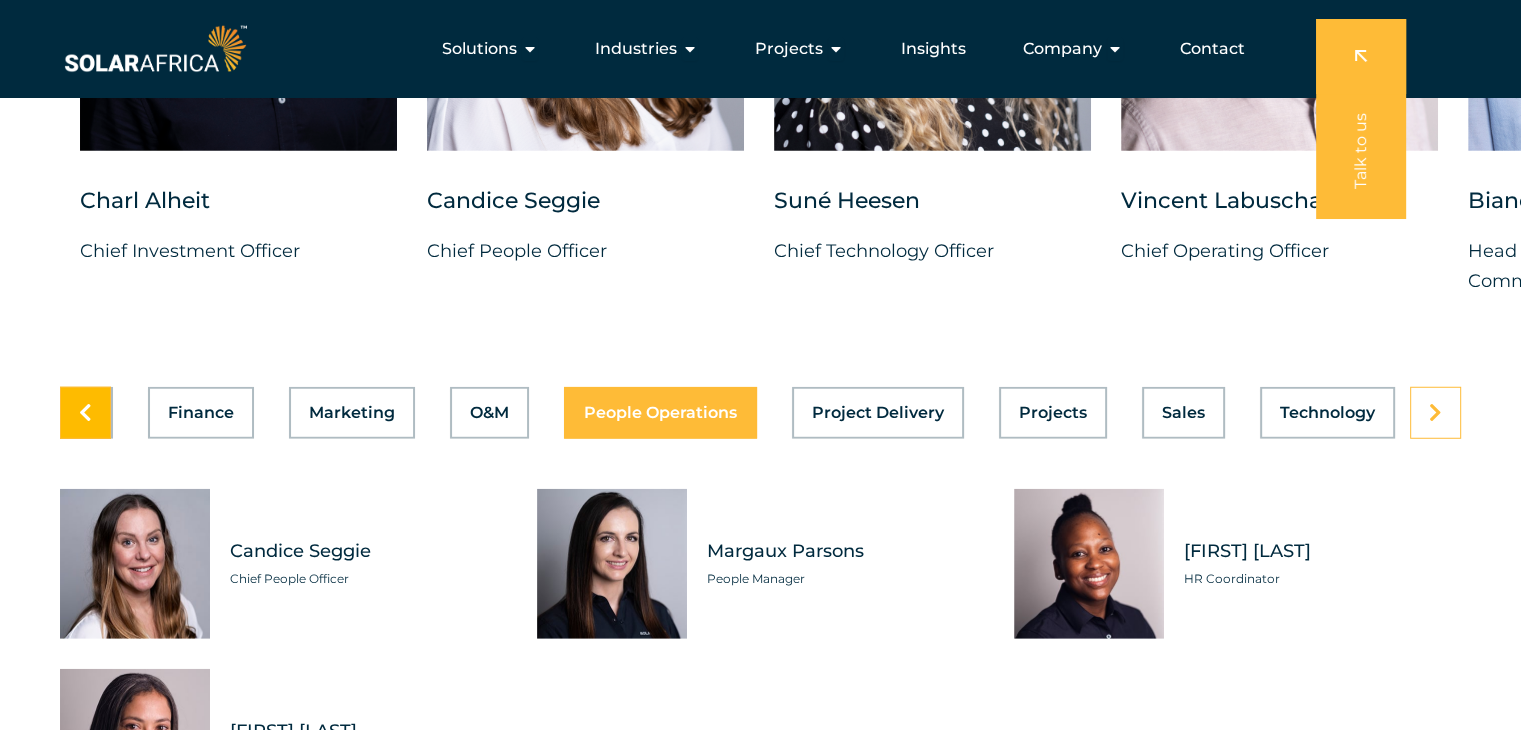 click at bounding box center (85, 413) 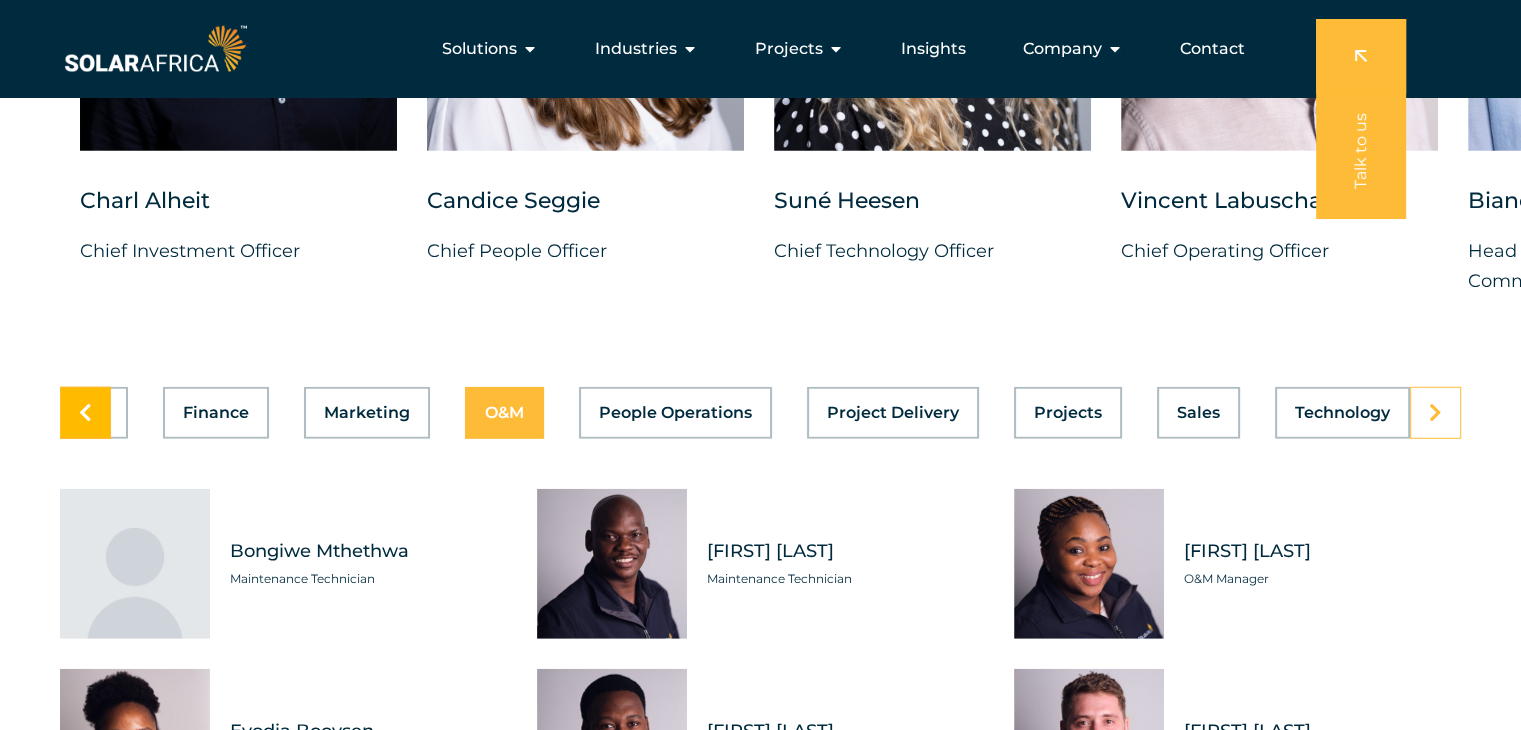 click at bounding box center (85, 413) 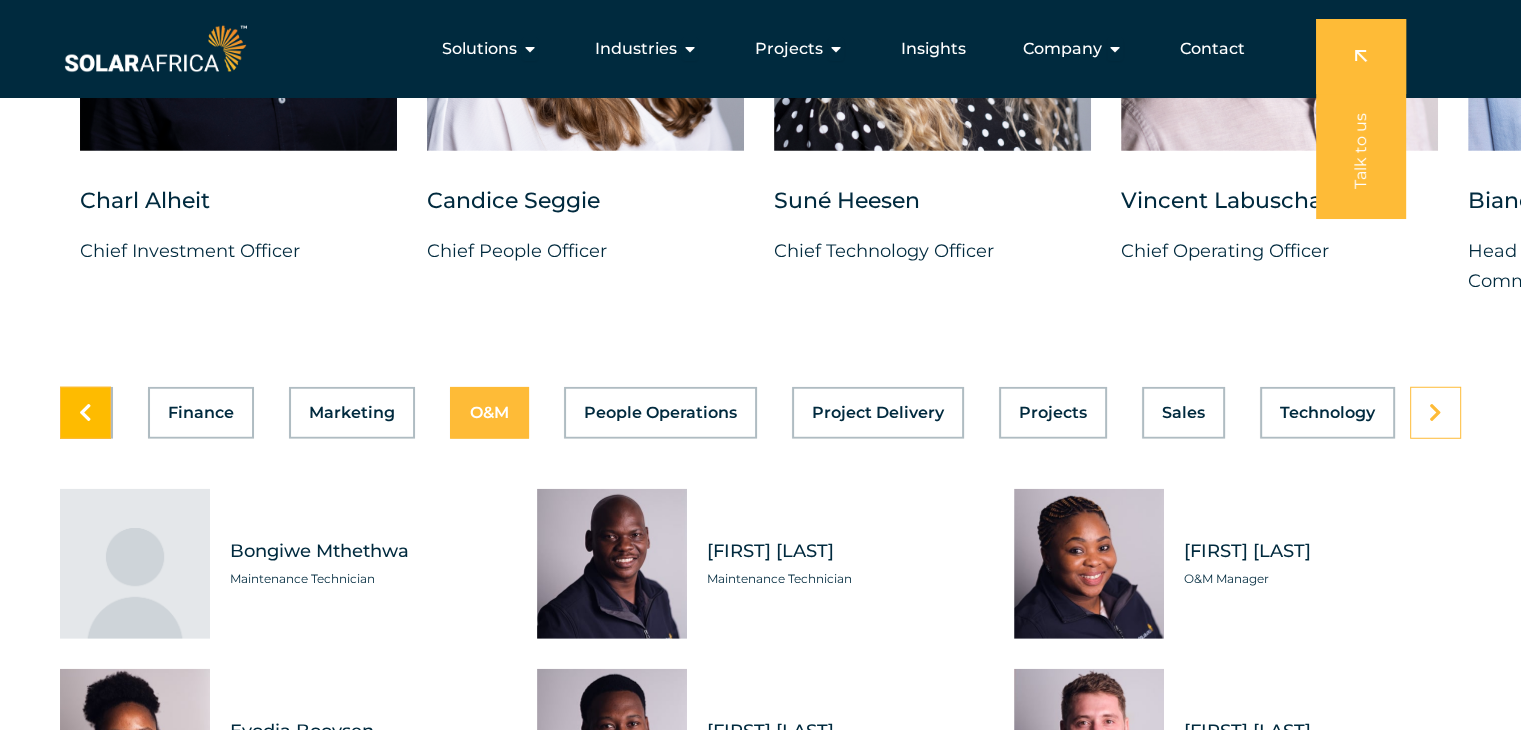 click at bounding box center [85, 413] 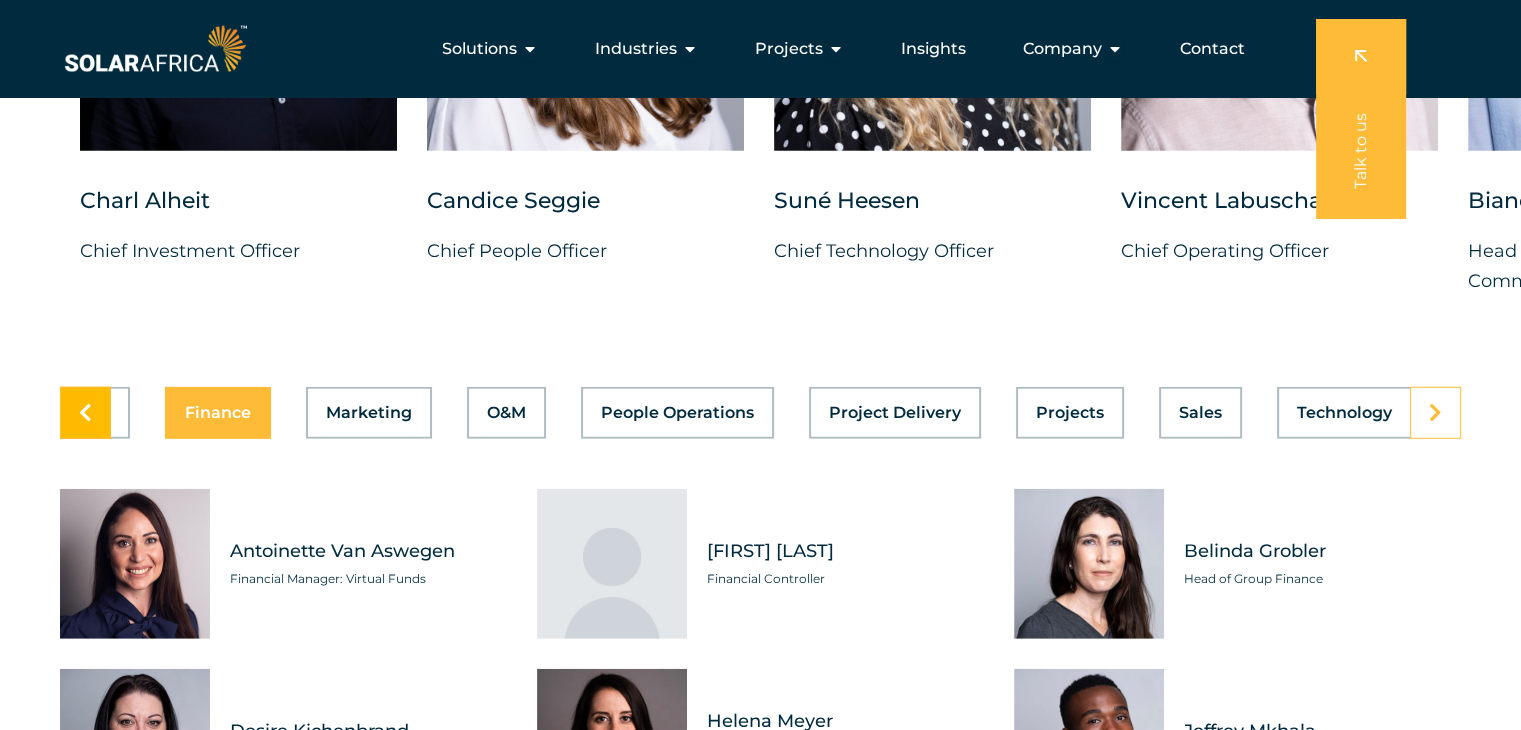 click at bounding box center (85, 413) 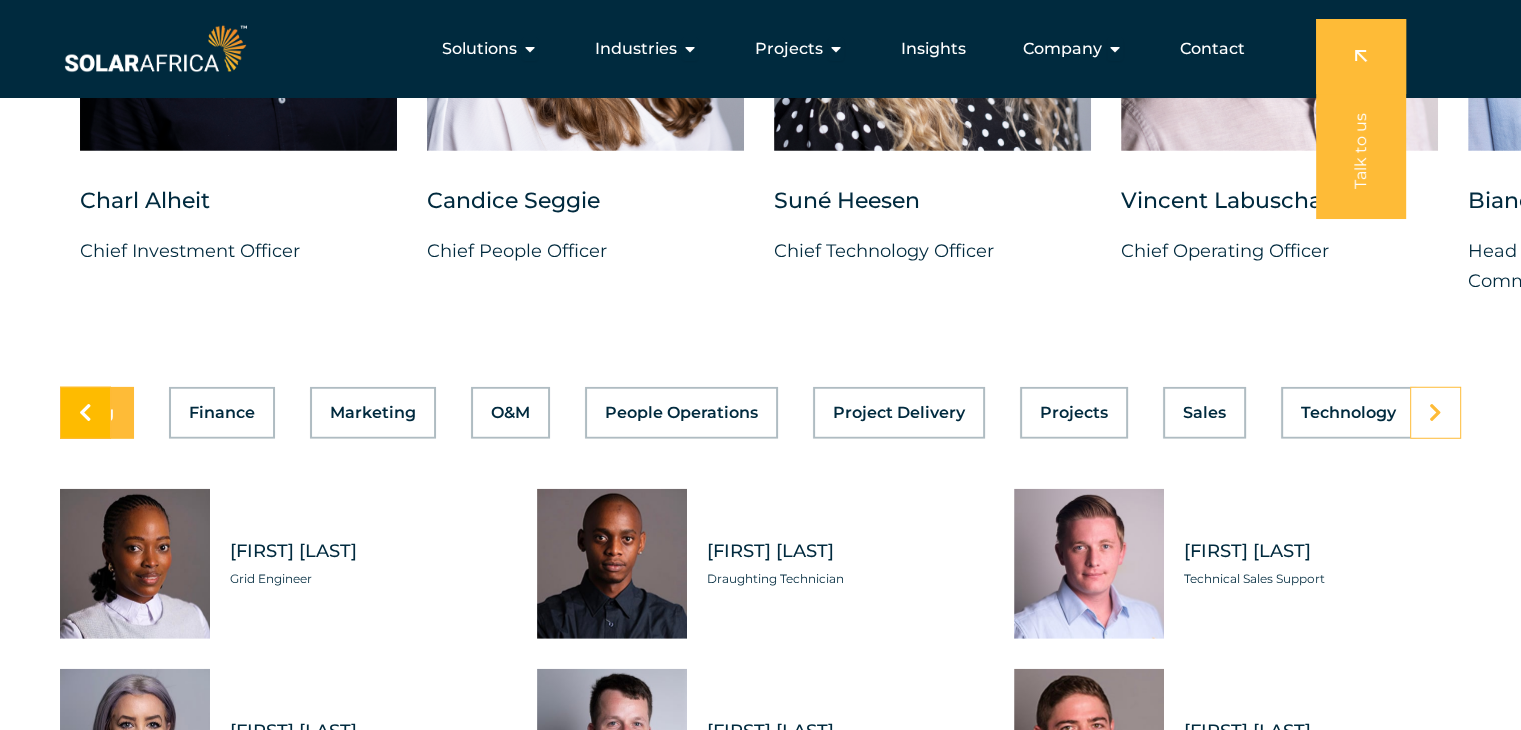 scroll, scrollTop: 0, scrollLeft: 377, axis: horizontal 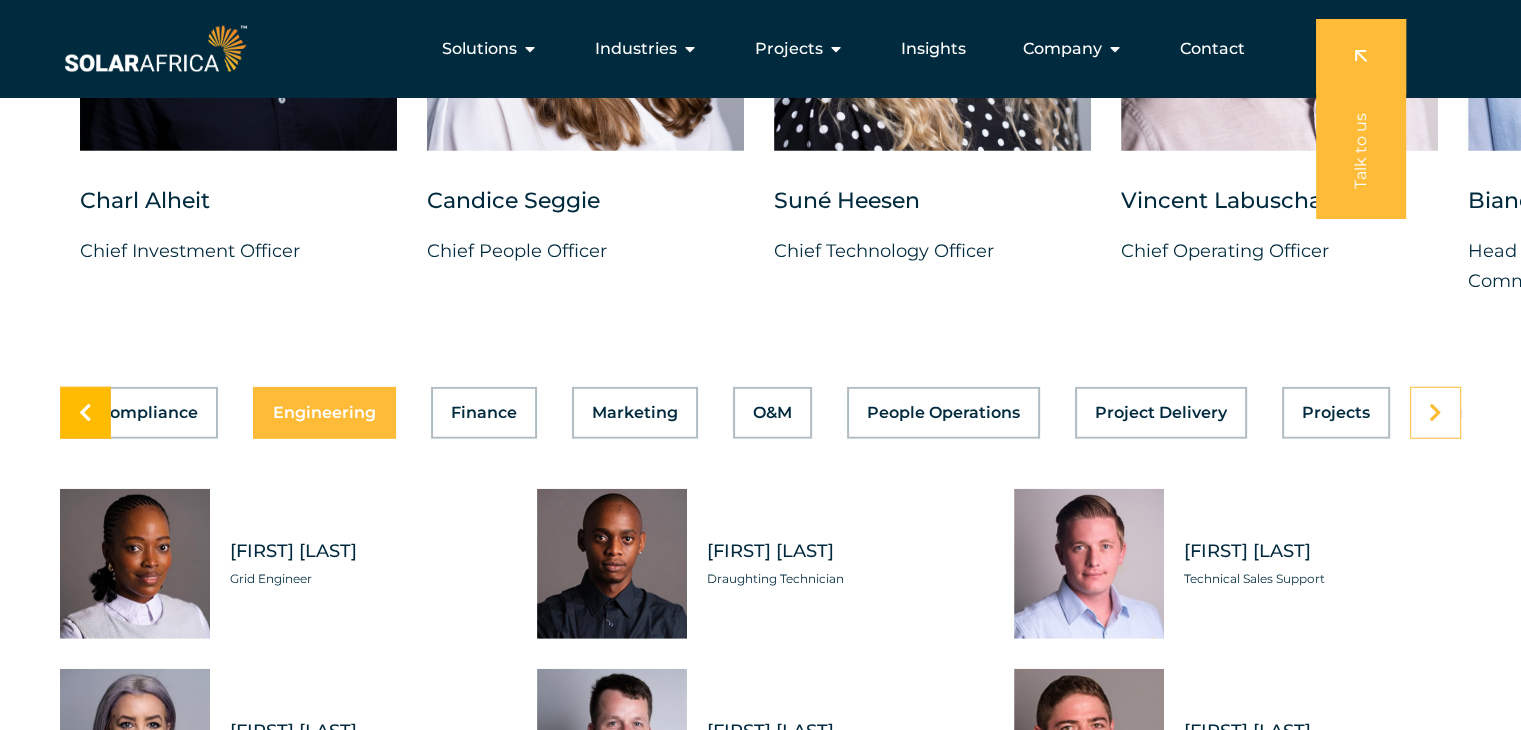 click at bounding box center [85, 413] 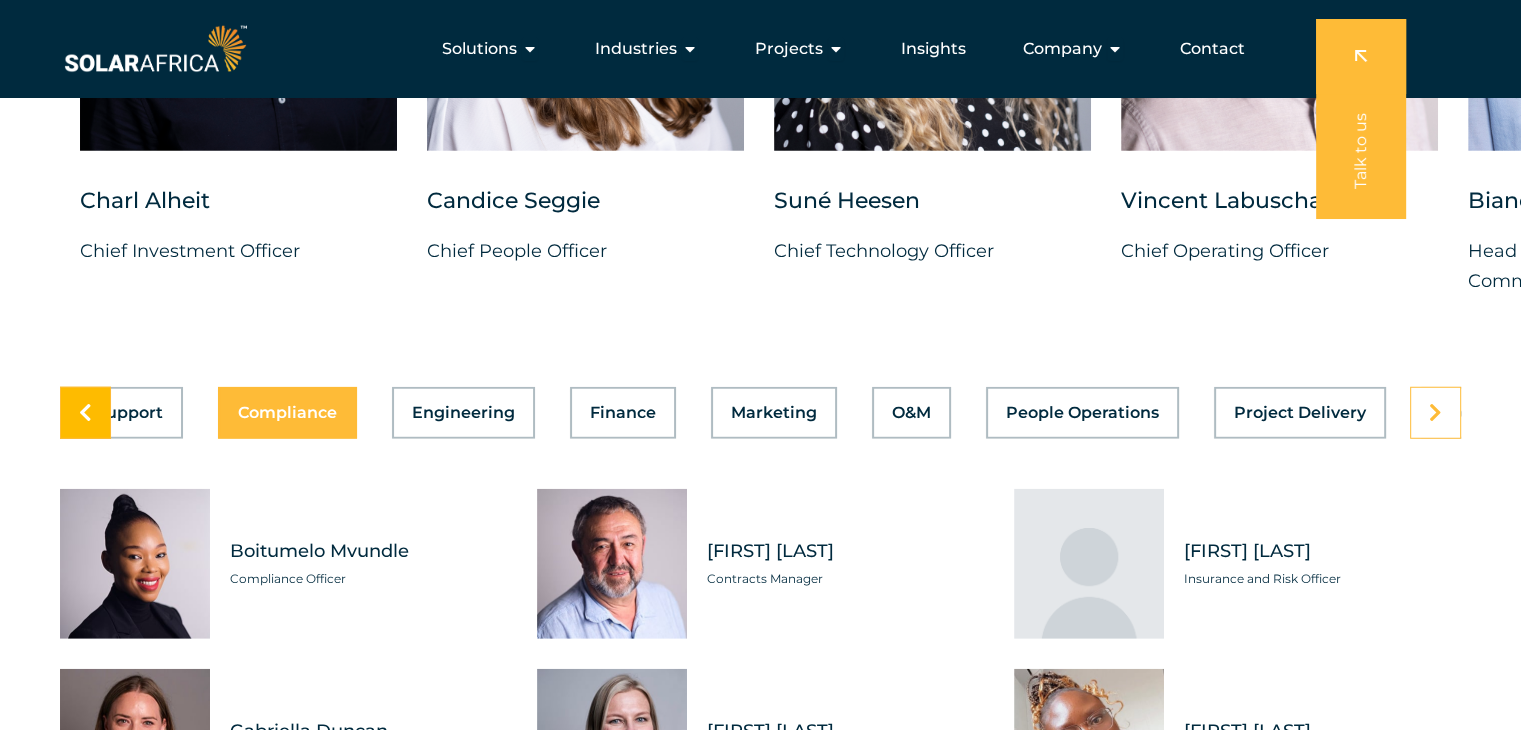 scroll, scrollTop: 0, scrollLeft: 0, axis: both 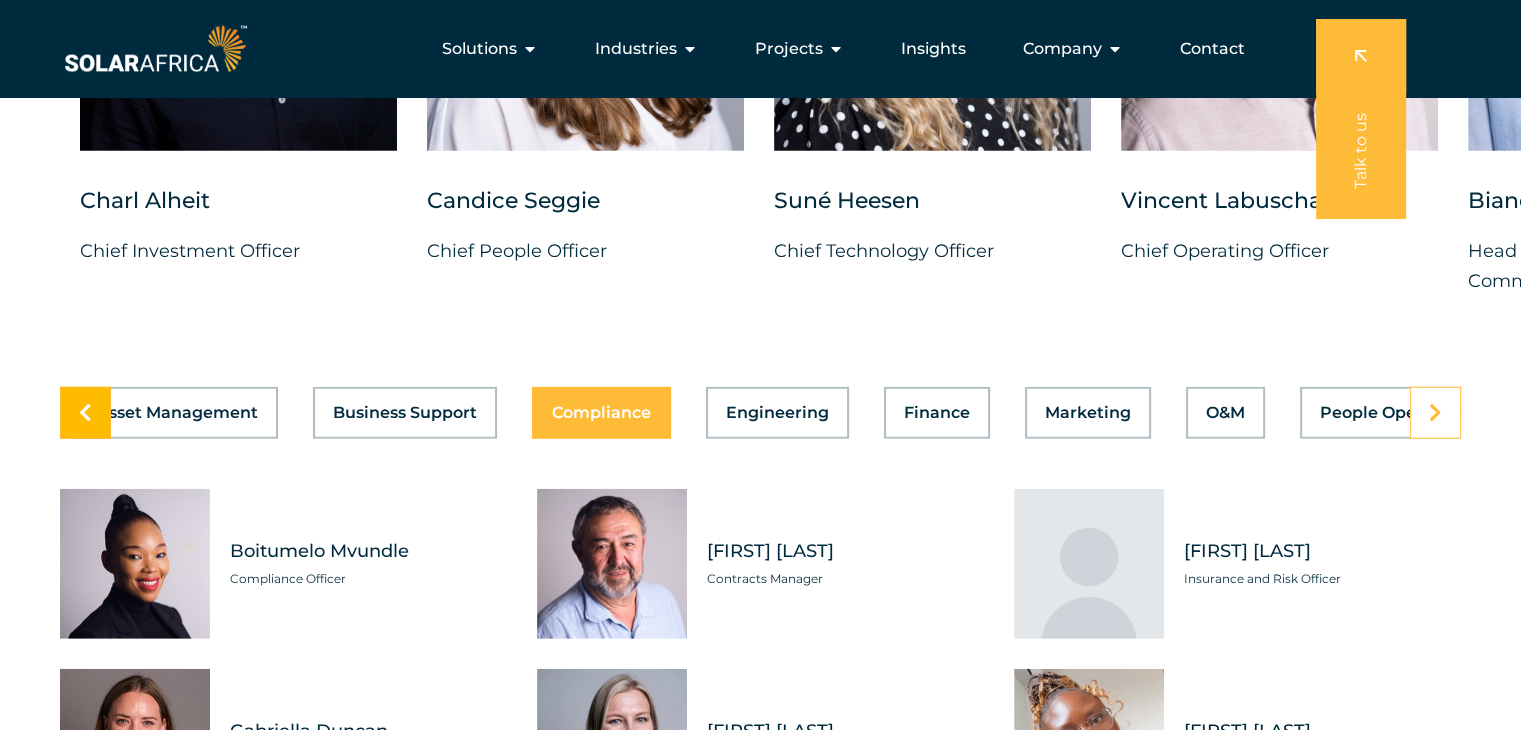 click at bounding box center (85, 413) 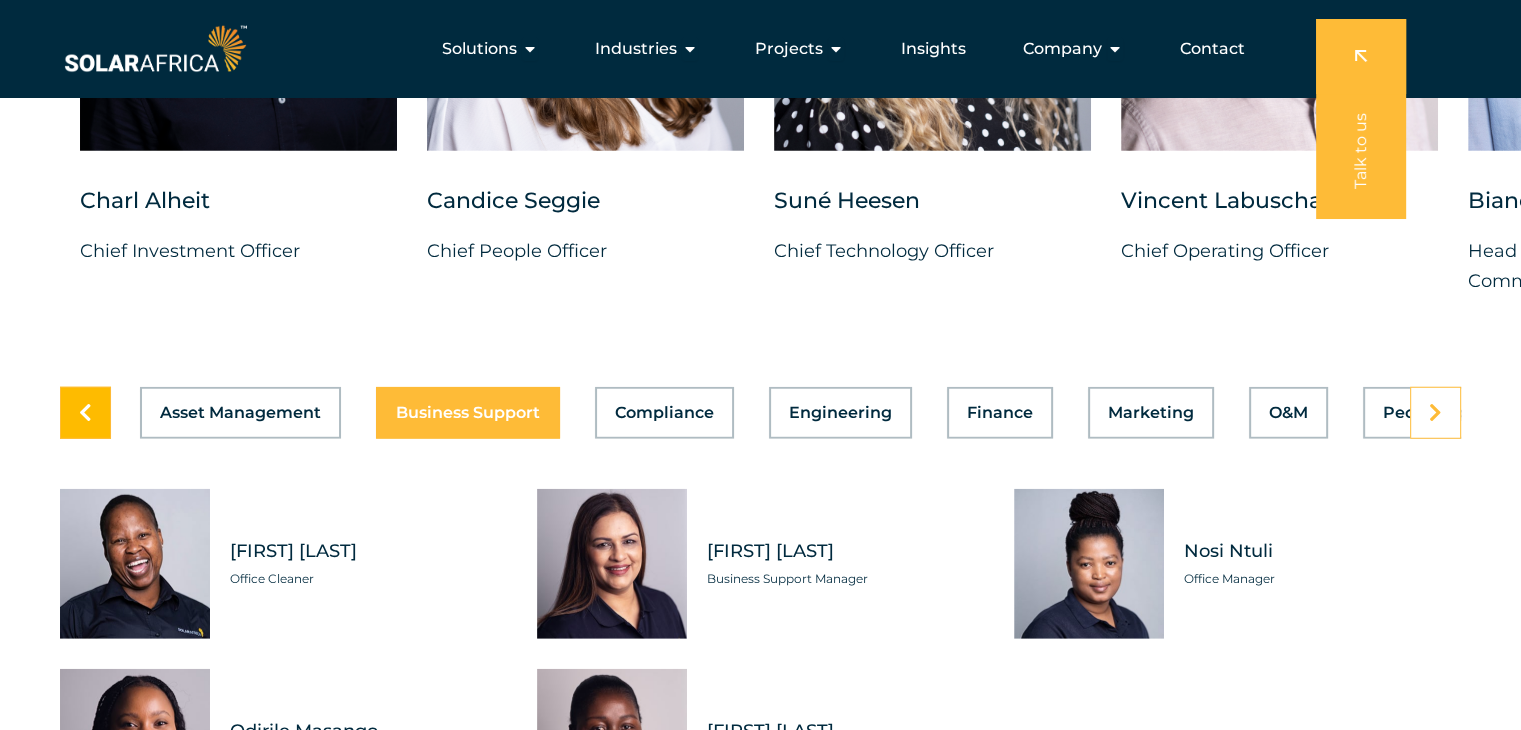 click at bounding box center (85, 413) 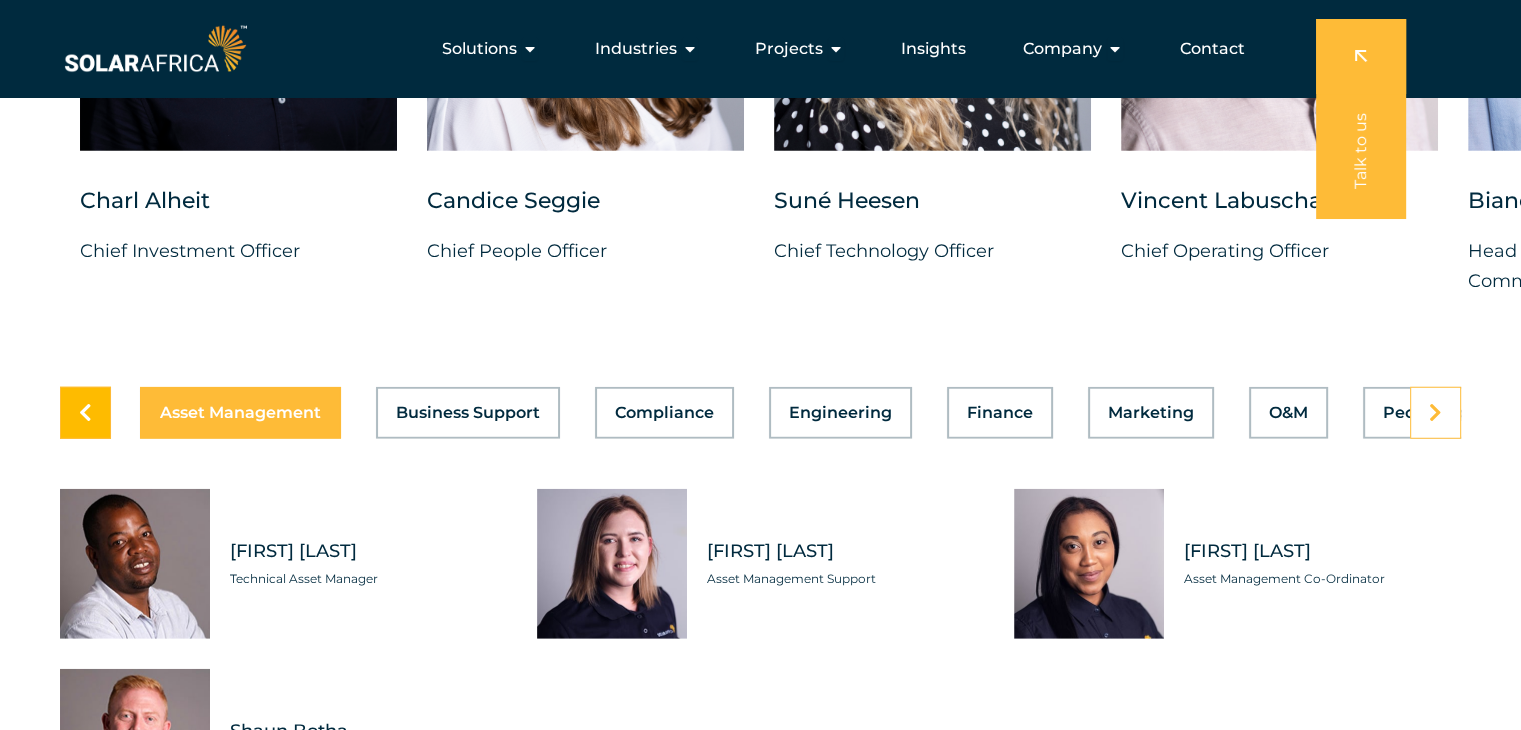 click at bounding box center [85, 413] 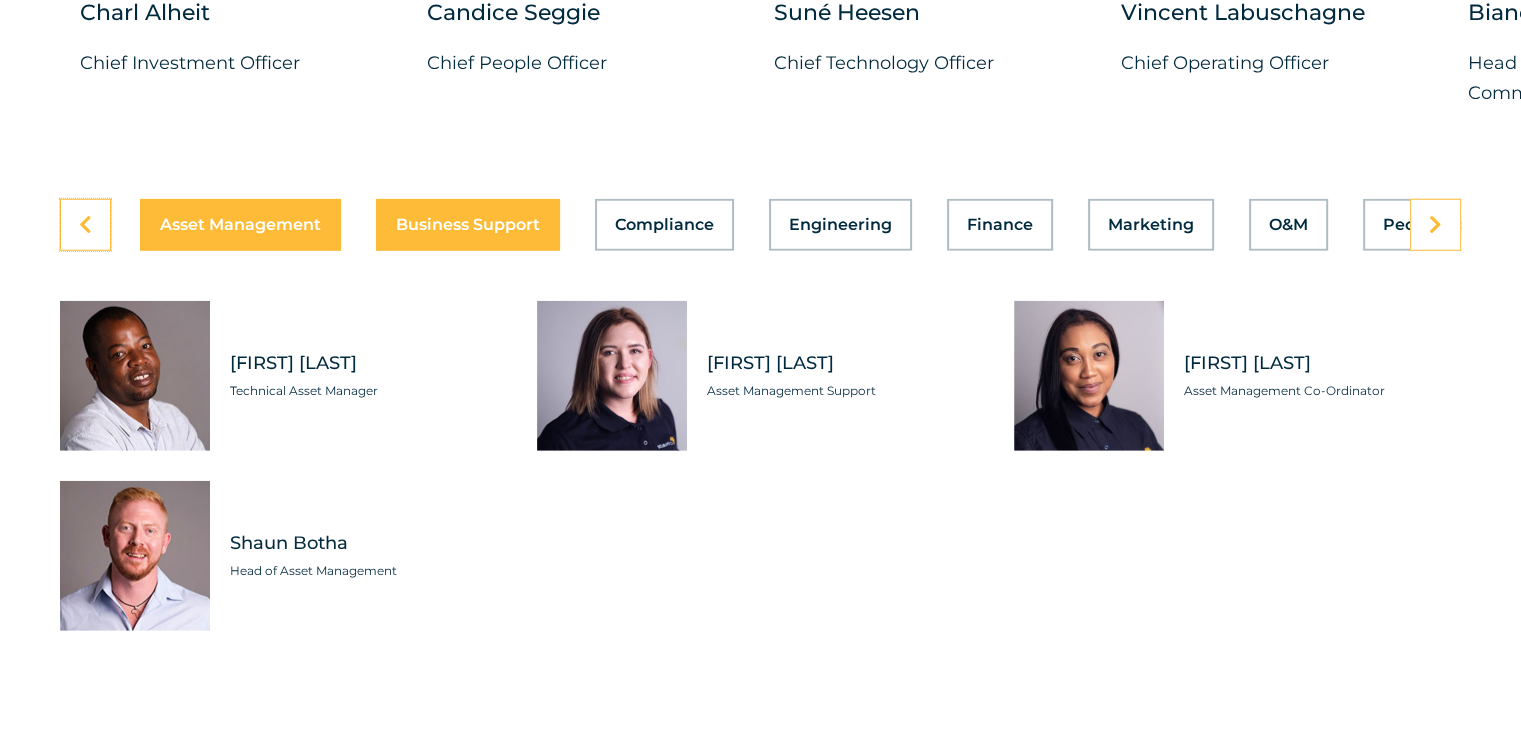 scroll, scrollTop: 5600, scrollLeft: 0, axis: vertical 